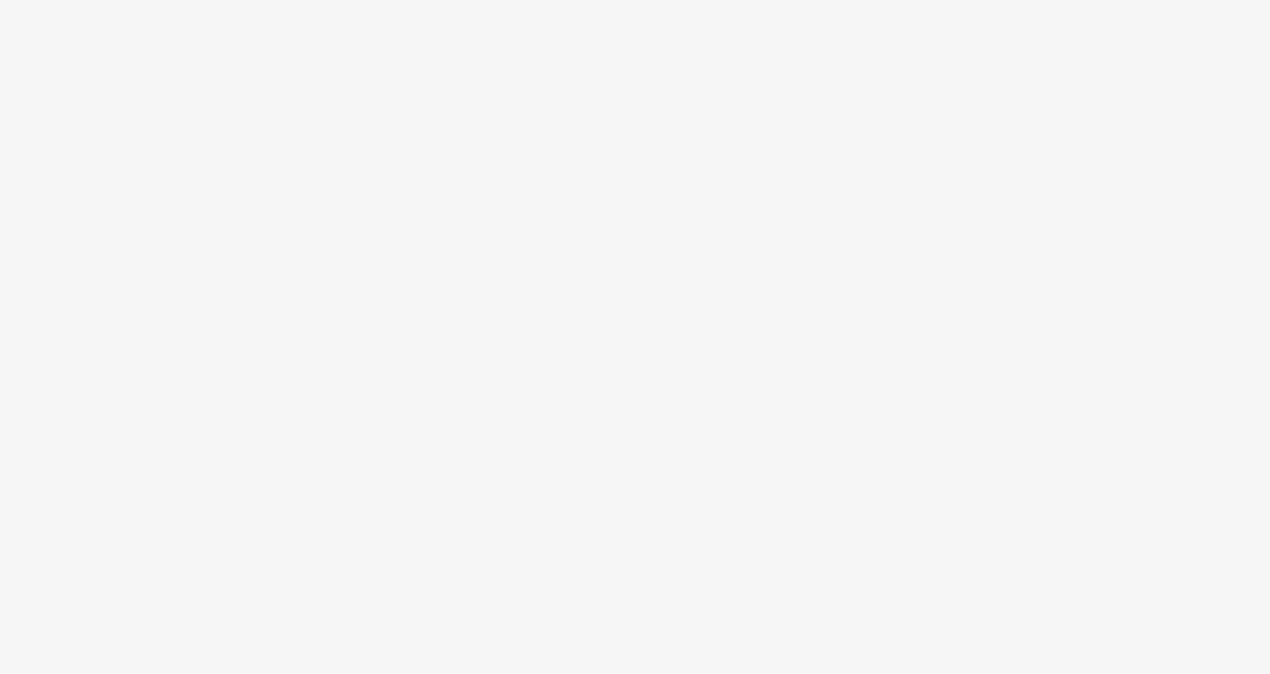 scroll, scrollTop: 0, scrollLeft: 0, axis: both 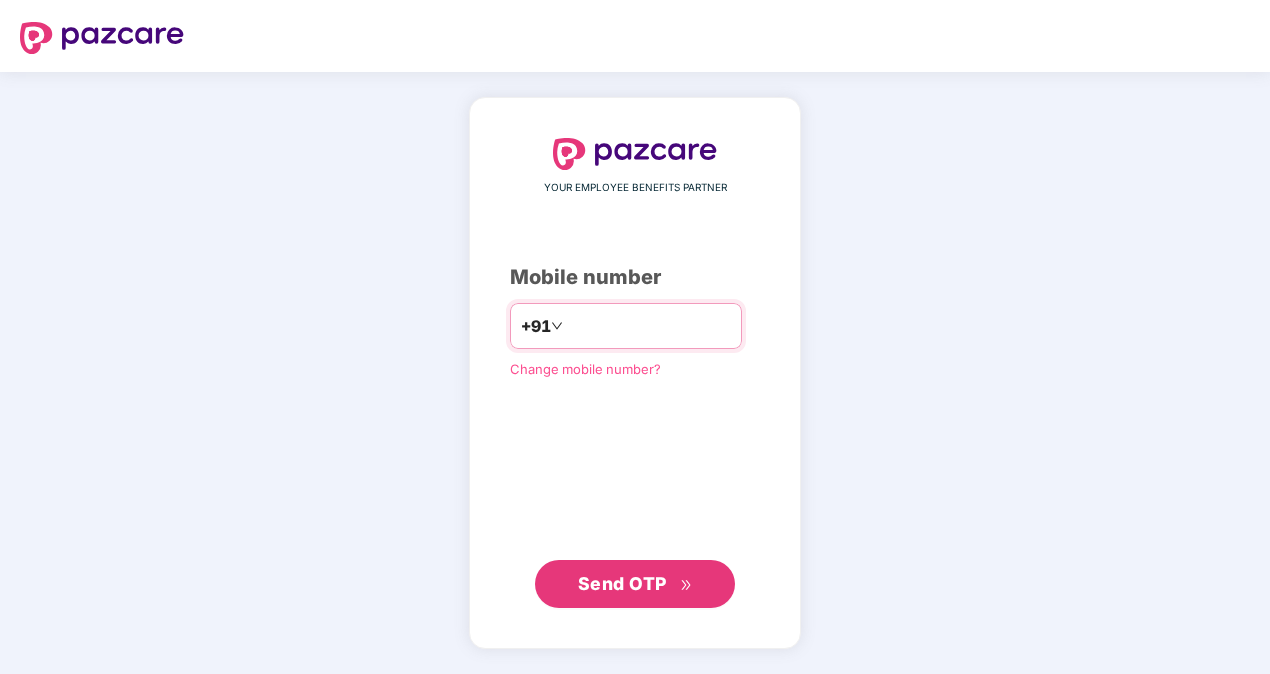 click at bounding box center [649, 326] 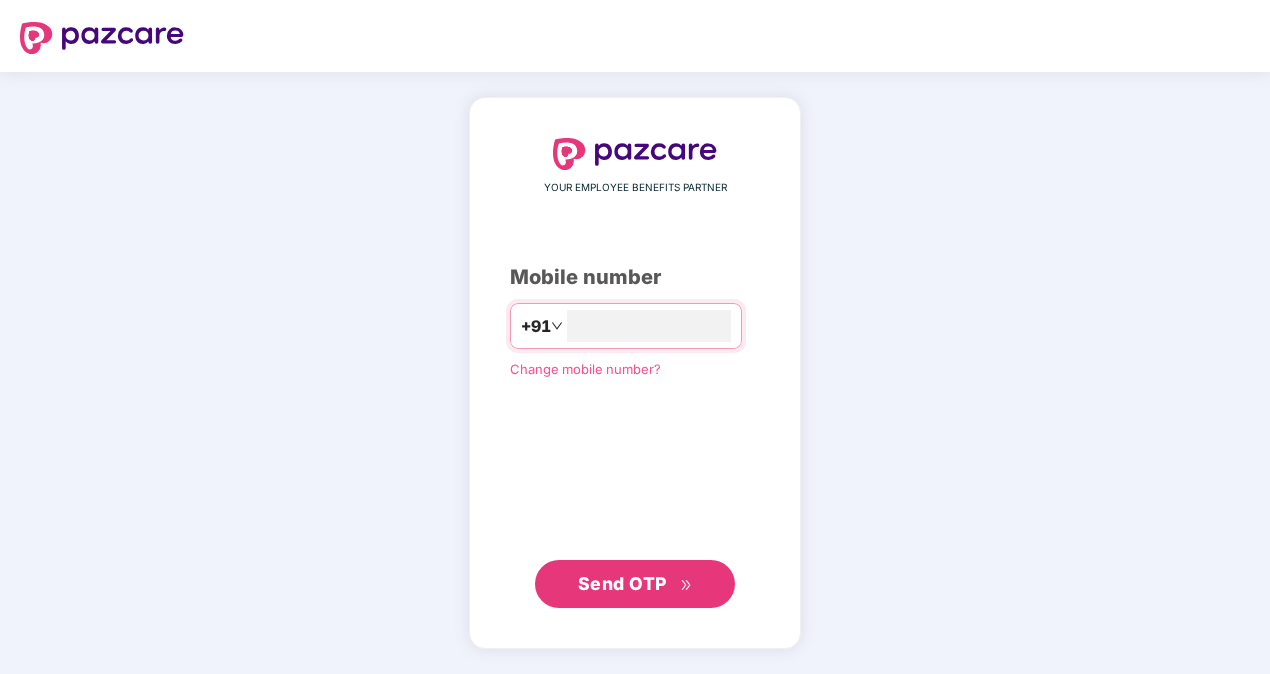 type on "**********" 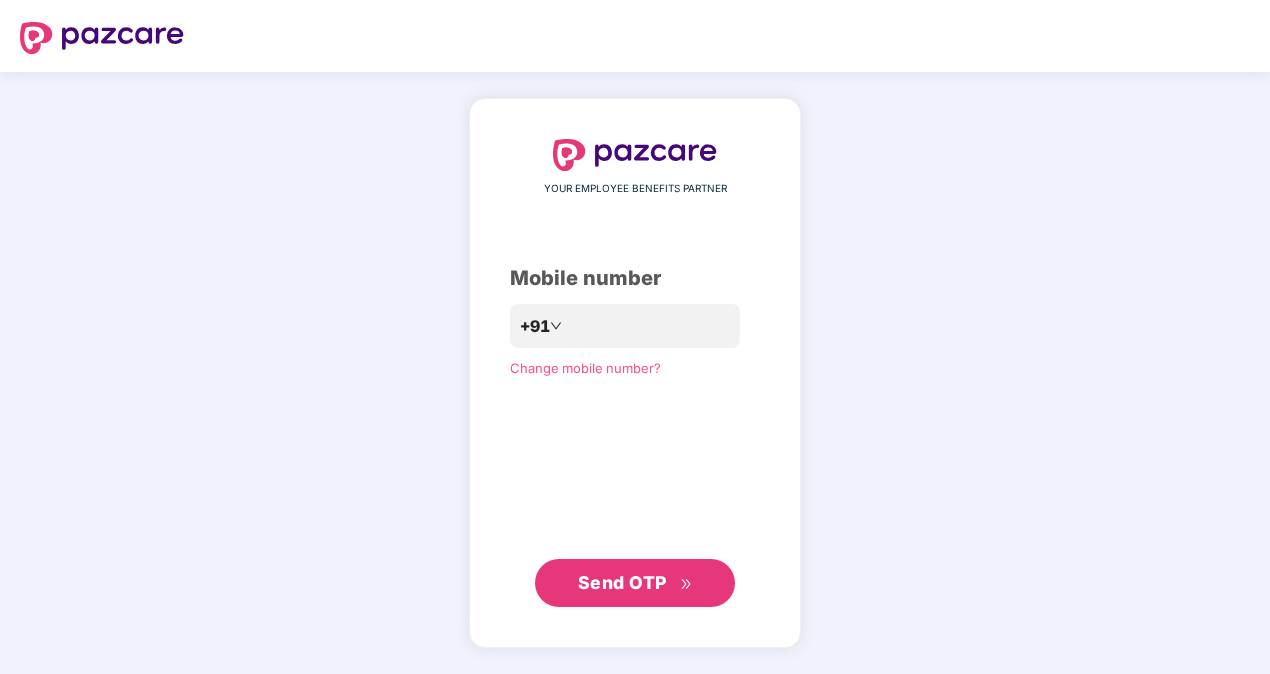 click on "Send OTP" at bounding box center [622, 582] 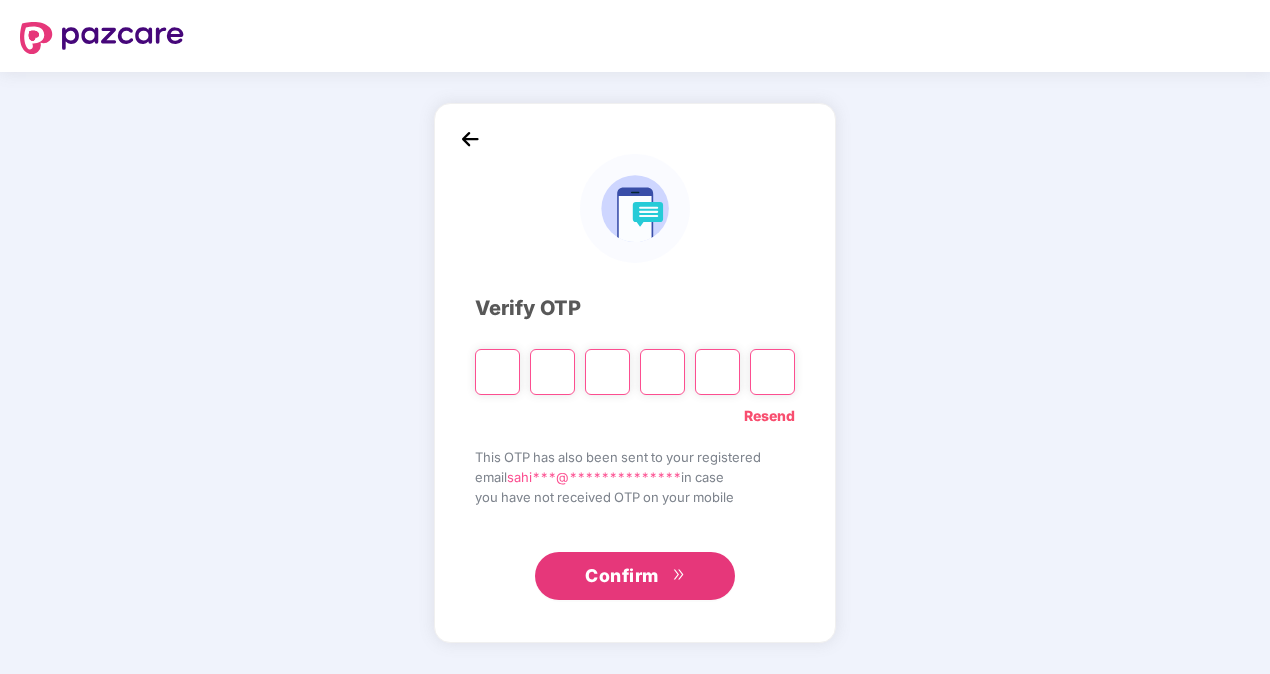 type on "*" 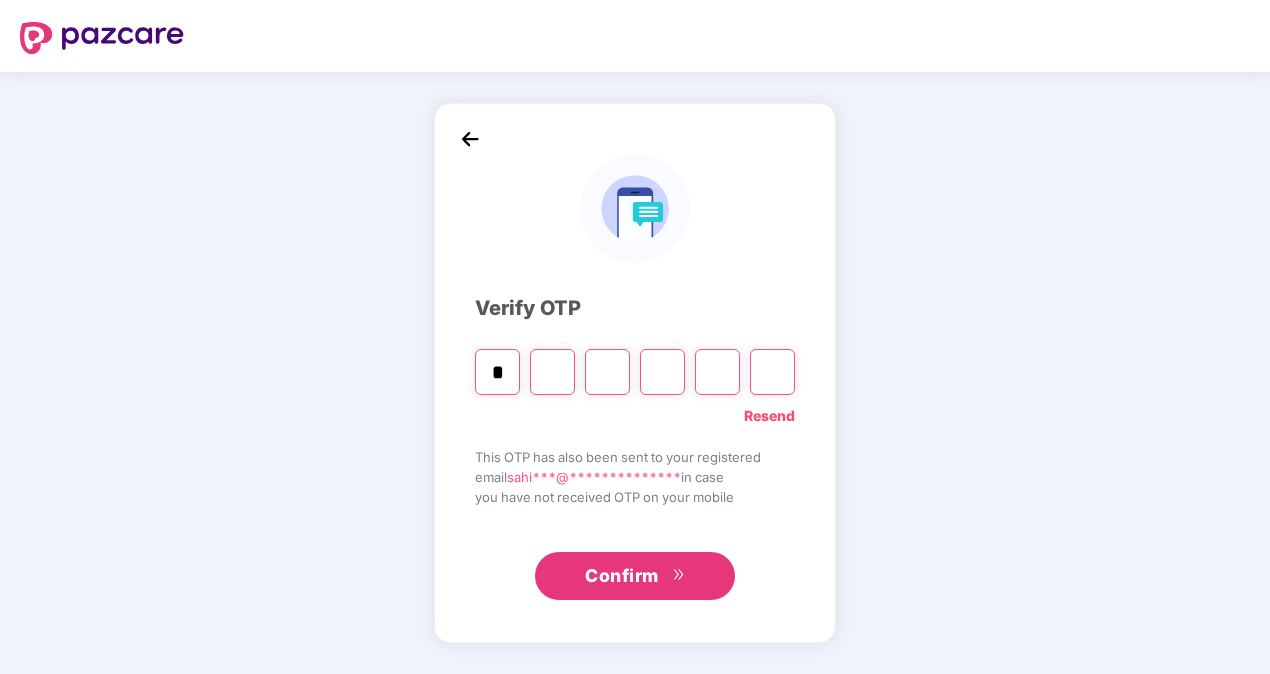 type on "*" 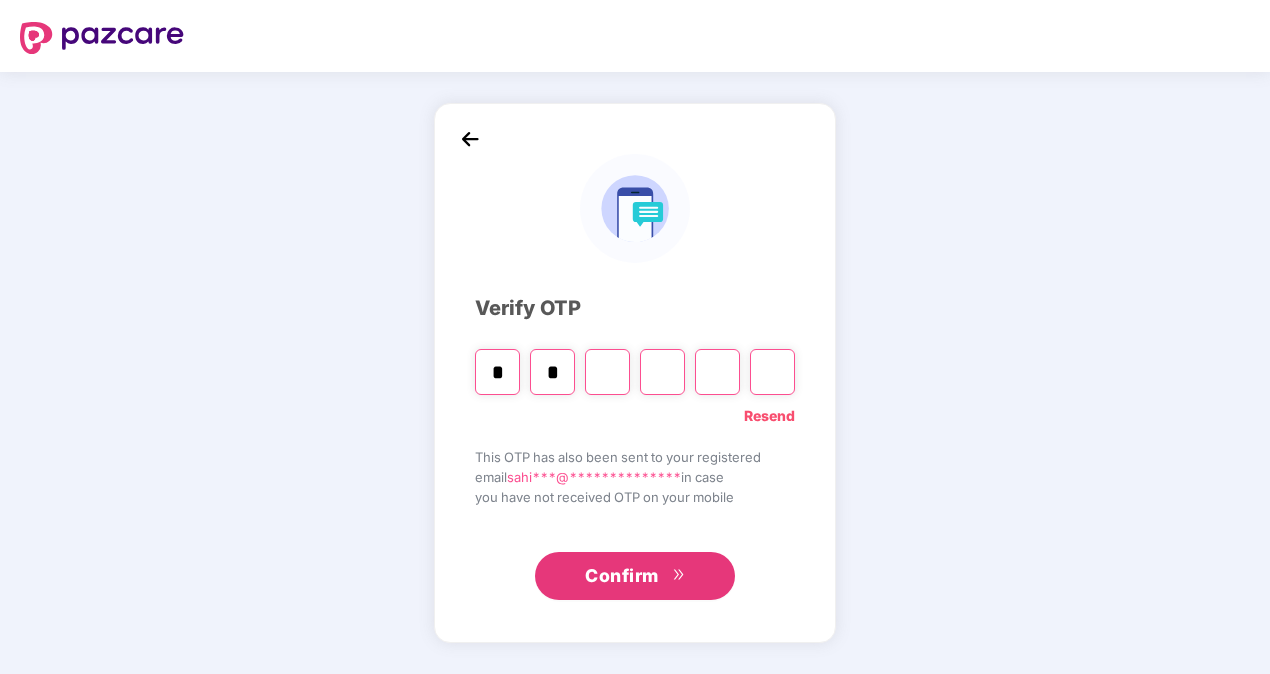 type on "*" 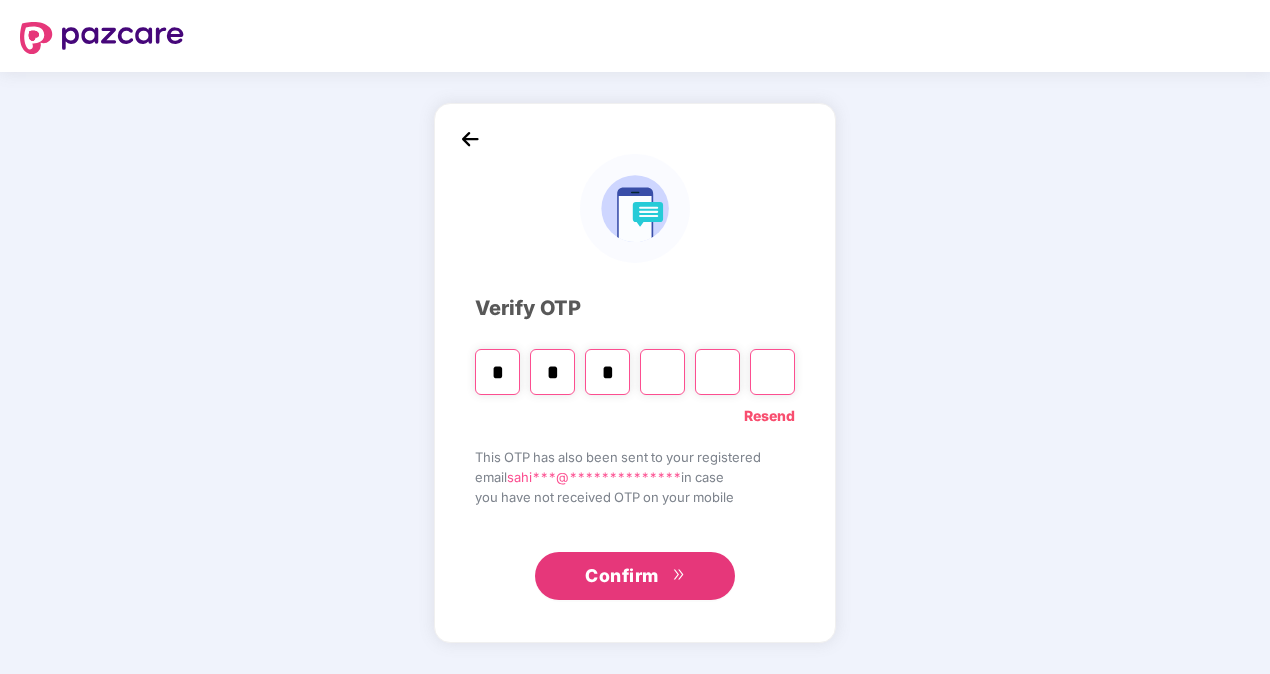 type on "*" 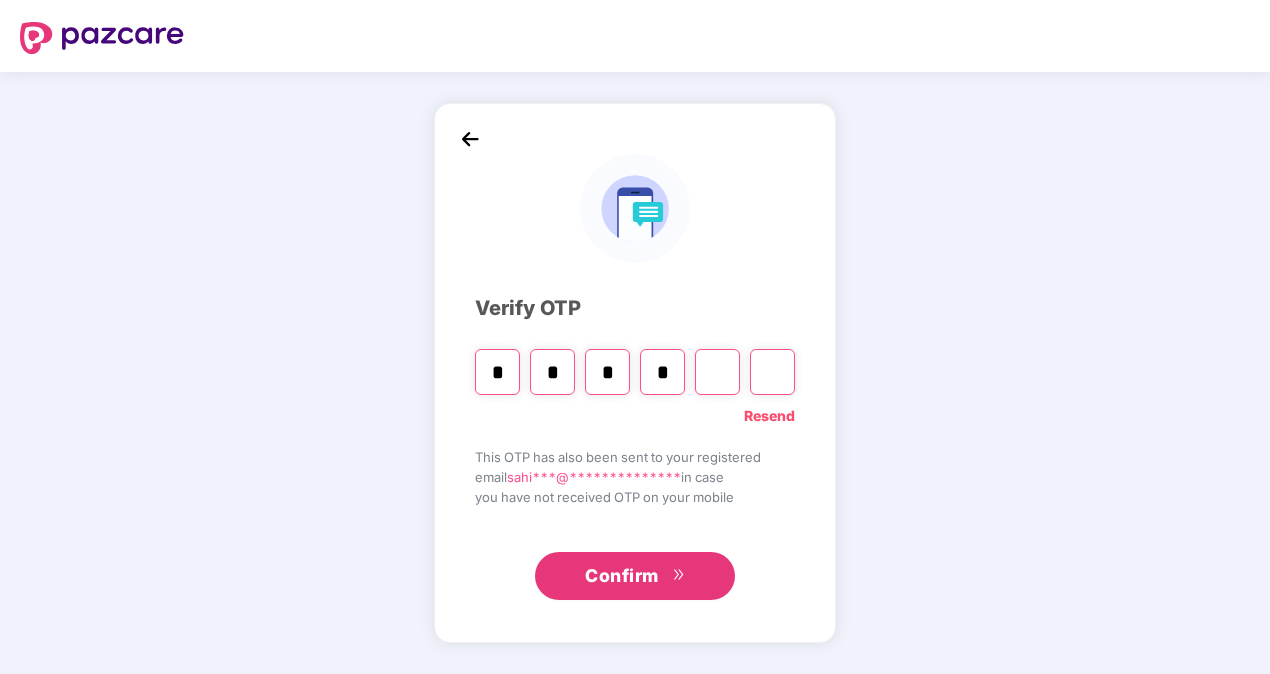 type on "*" 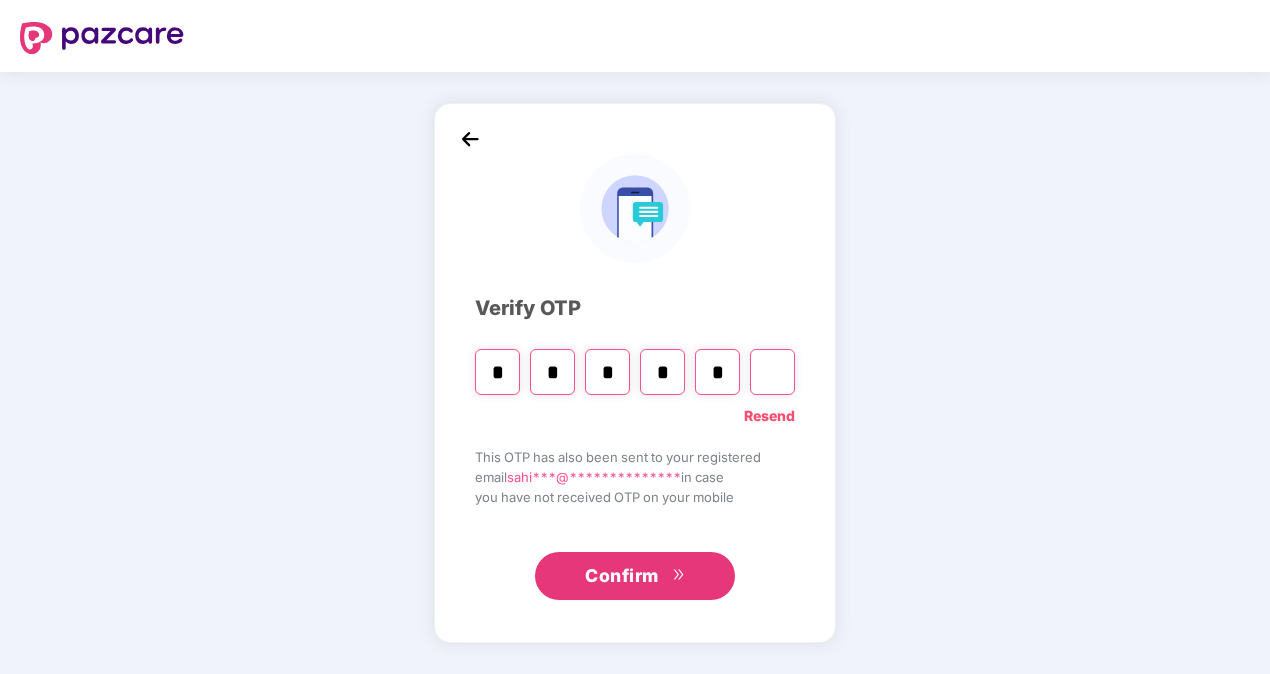 type on "*" 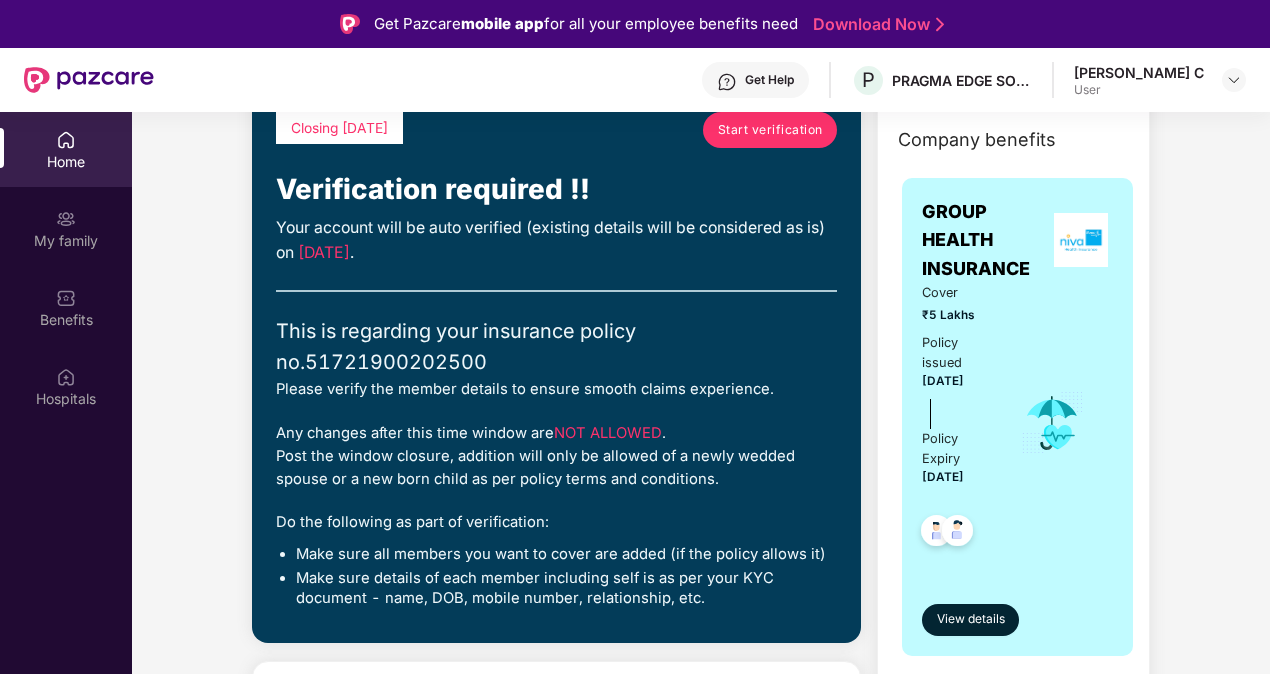 scroll, scrollTop: 118, scrollLeft: 0, axis: vertical 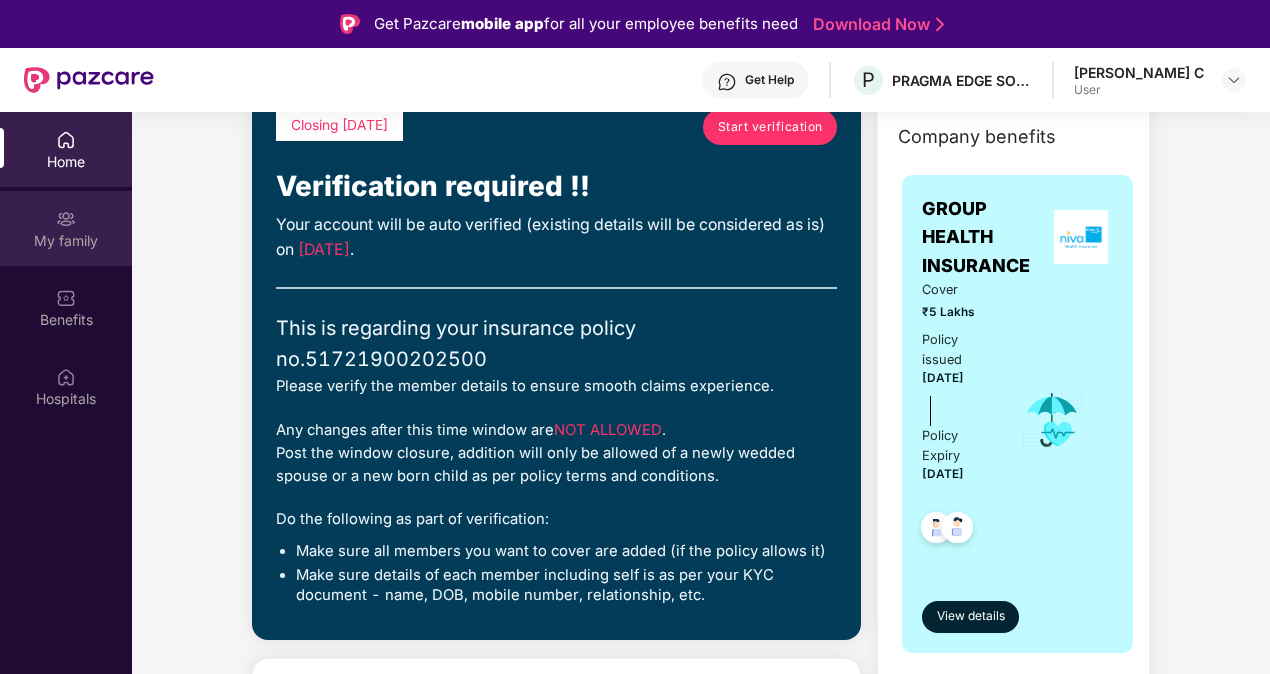 click on "My family" at bounding box center [66, 228] 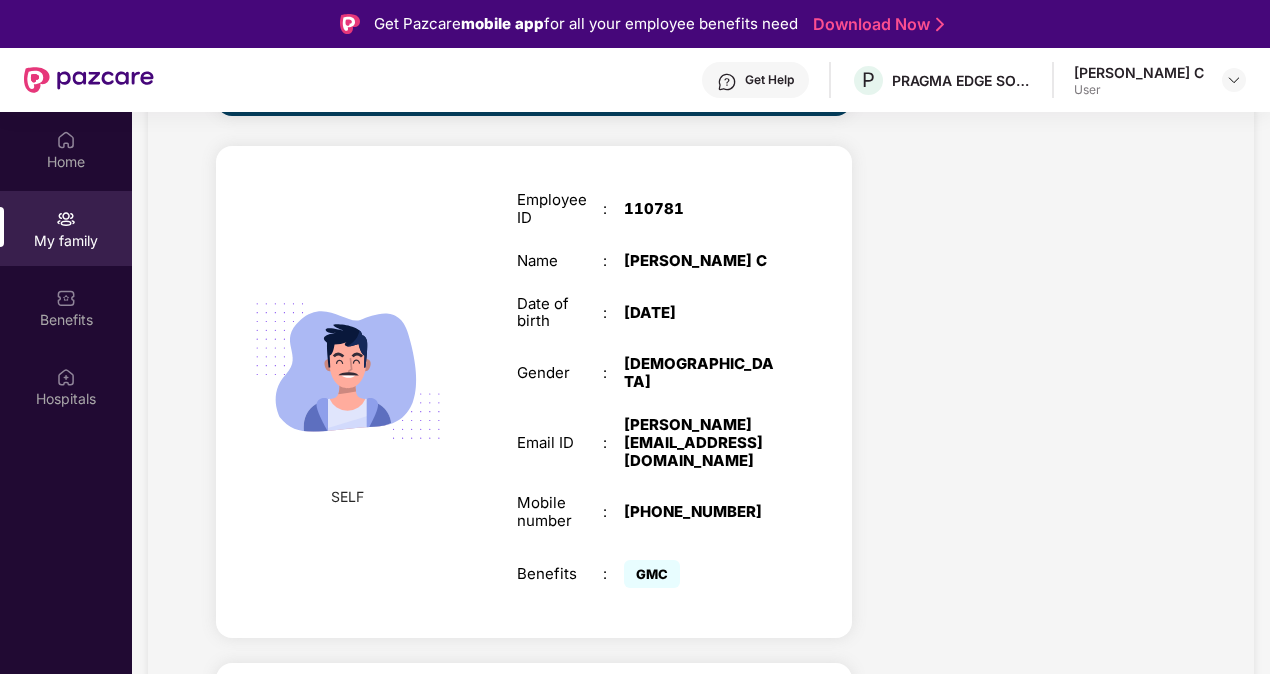 scroll, scrollTop: 937, scrollLeft: 0, axis: vertical 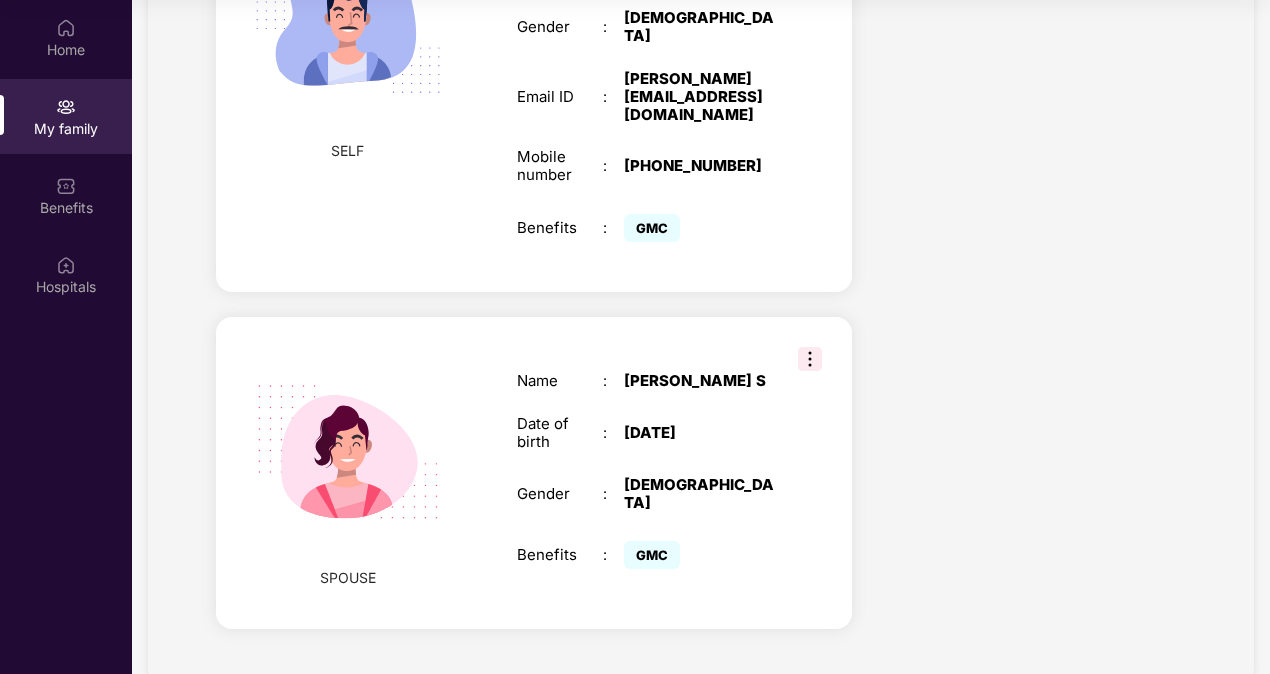 click at bounding box center (810, 359) 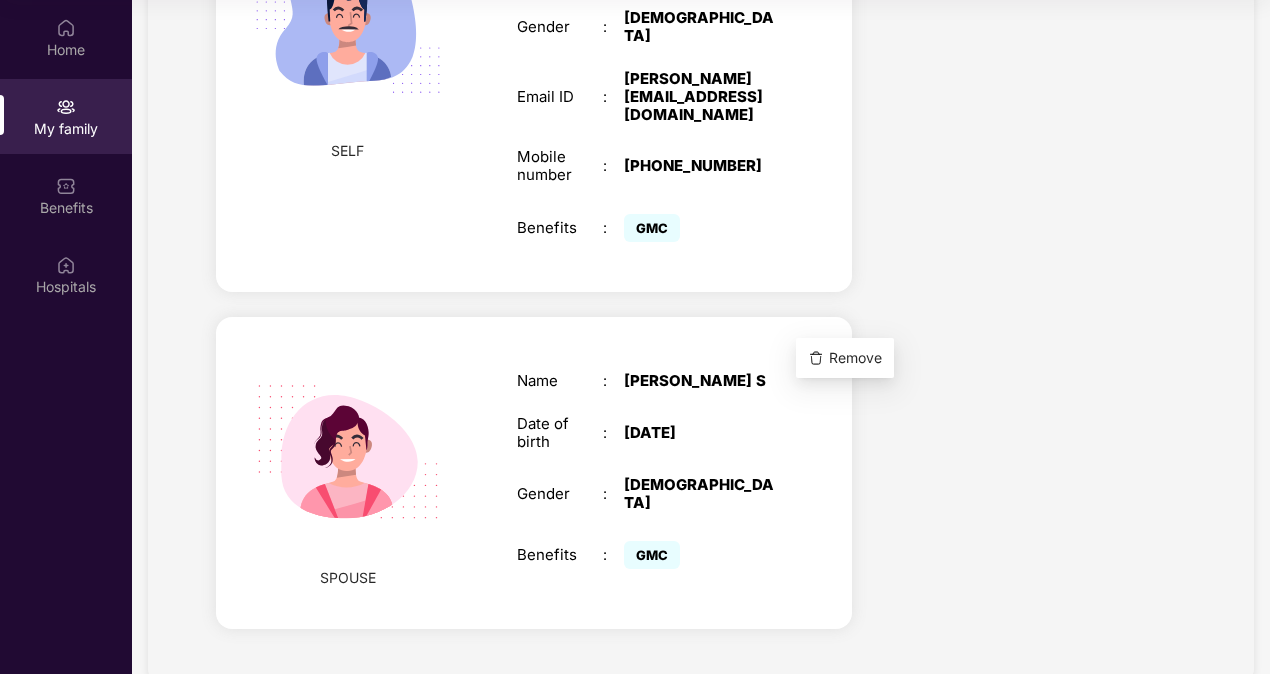 click on "Remove" at bounding box center (855, 358) 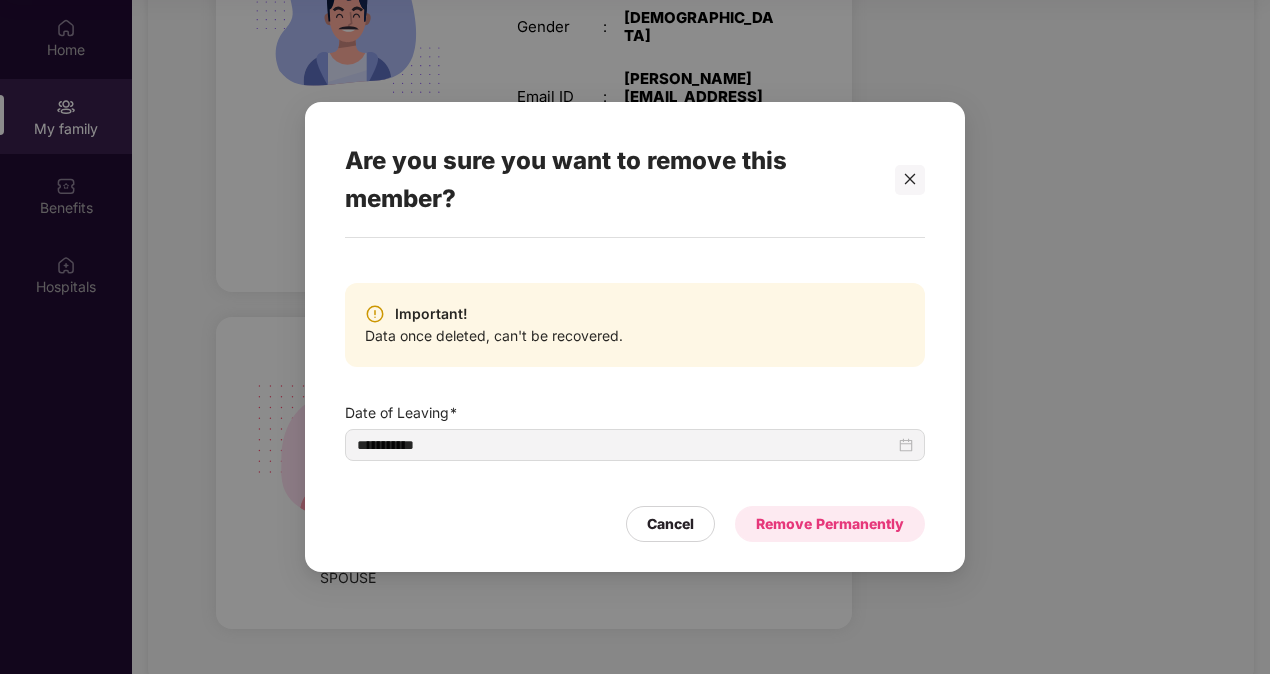 click on "Remove Permanently" at bounding box center (830, 524) 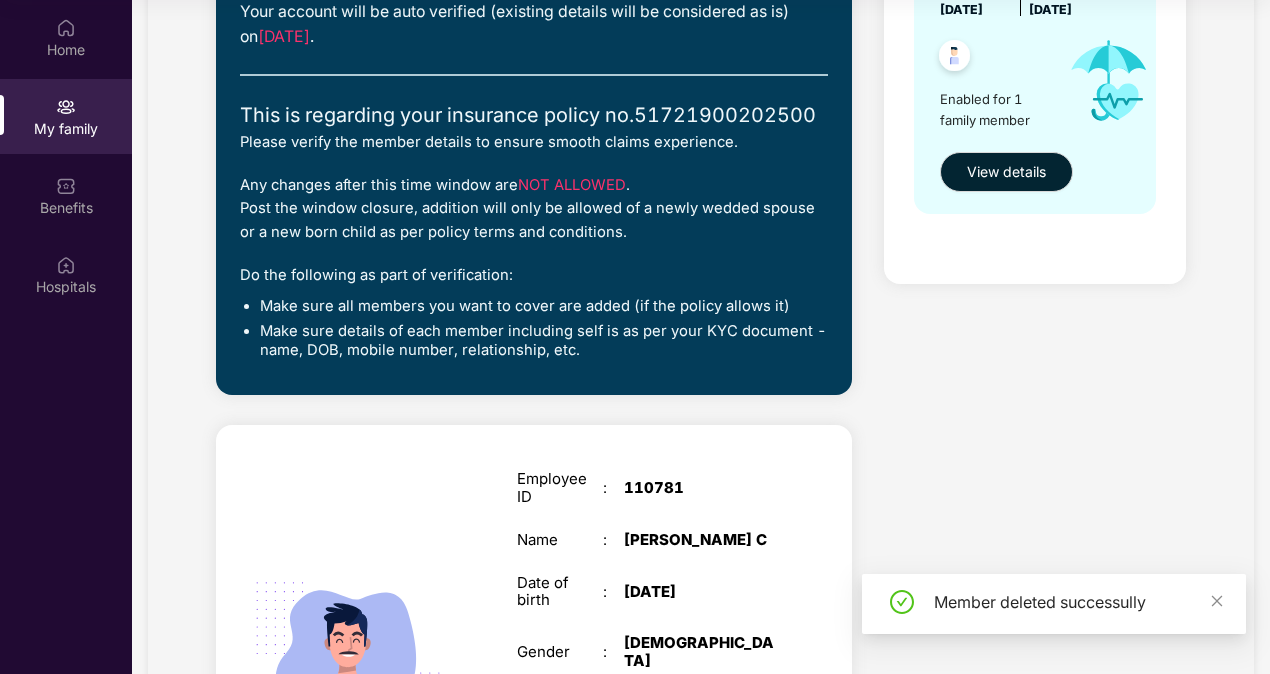 scroll, scrollTop: 0, scrollLeft: 0, axis: both 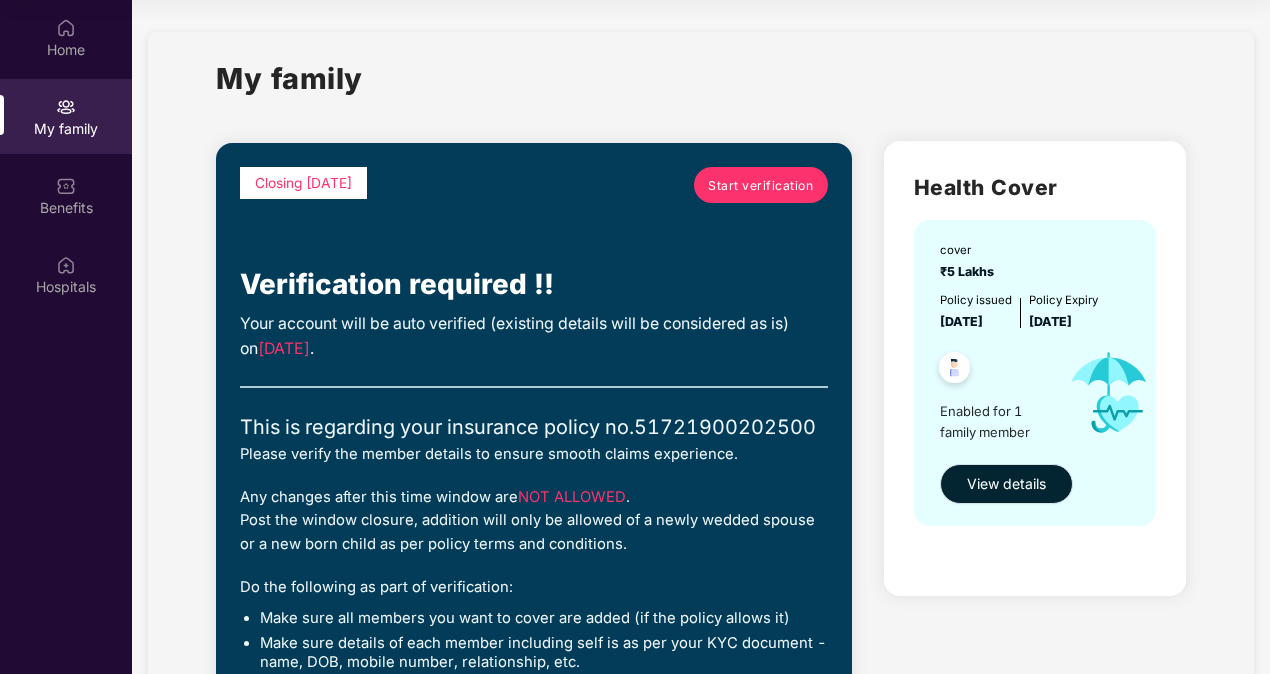 click on "View details" at bounding box center (1006, 484) 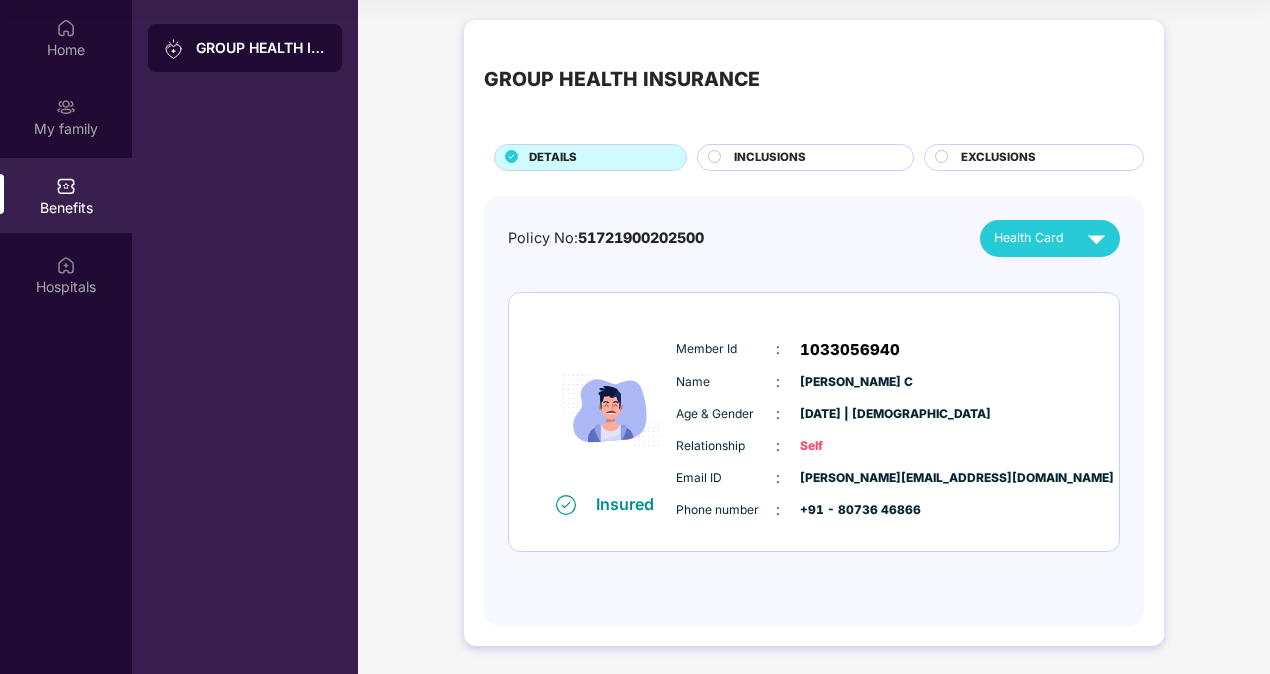 click on "INCLUSIONS" at bounding box center (770, 158) 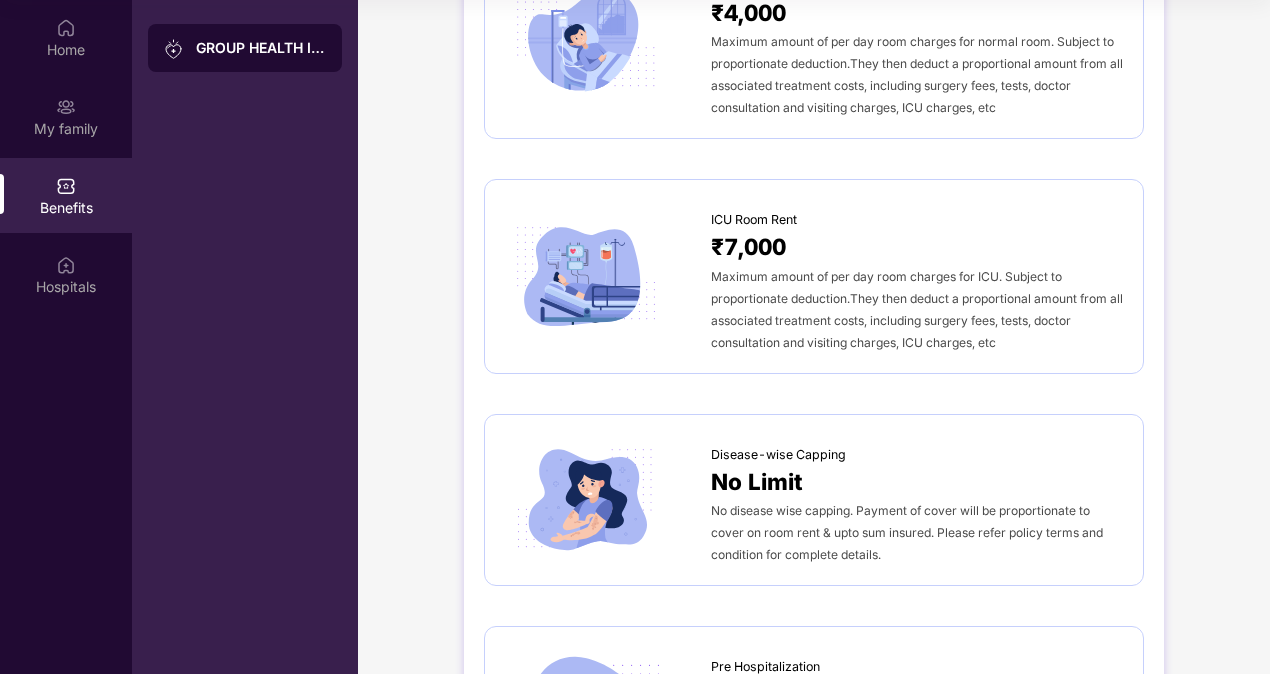 scroll, scrollTop: 0, scrollLeft: 0, axis: both 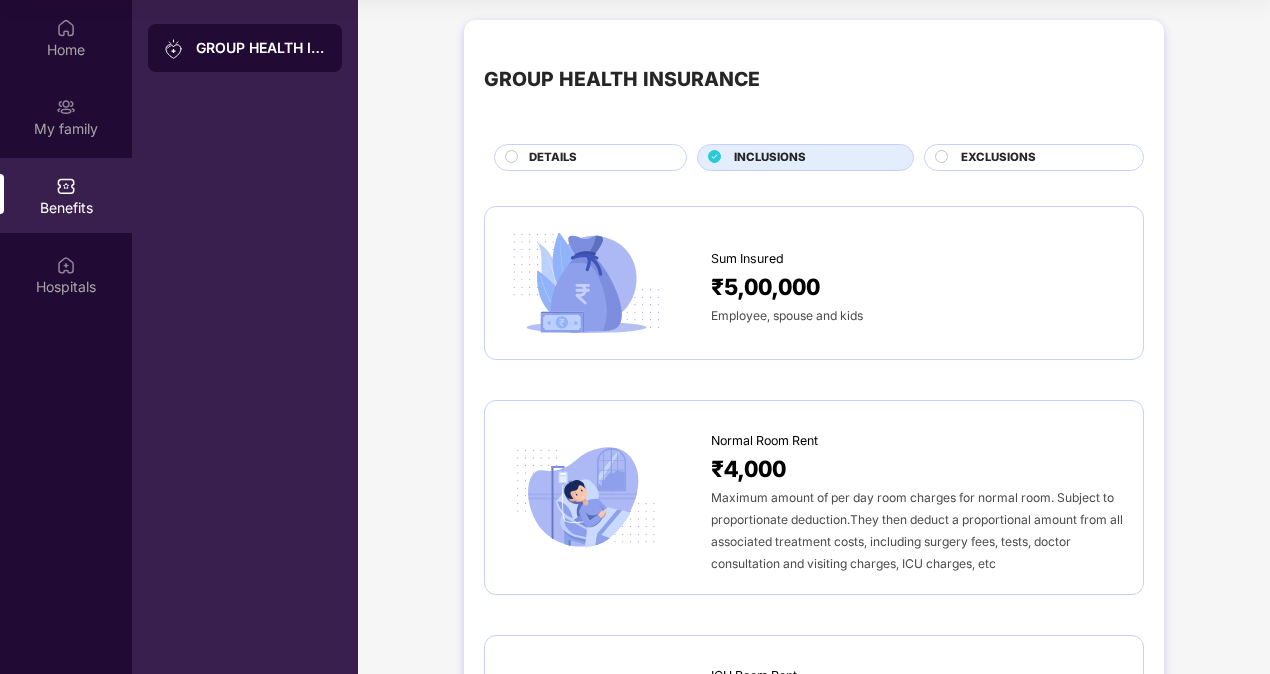 click on "EXCLUSIONS" at bounding box center (998, 158) 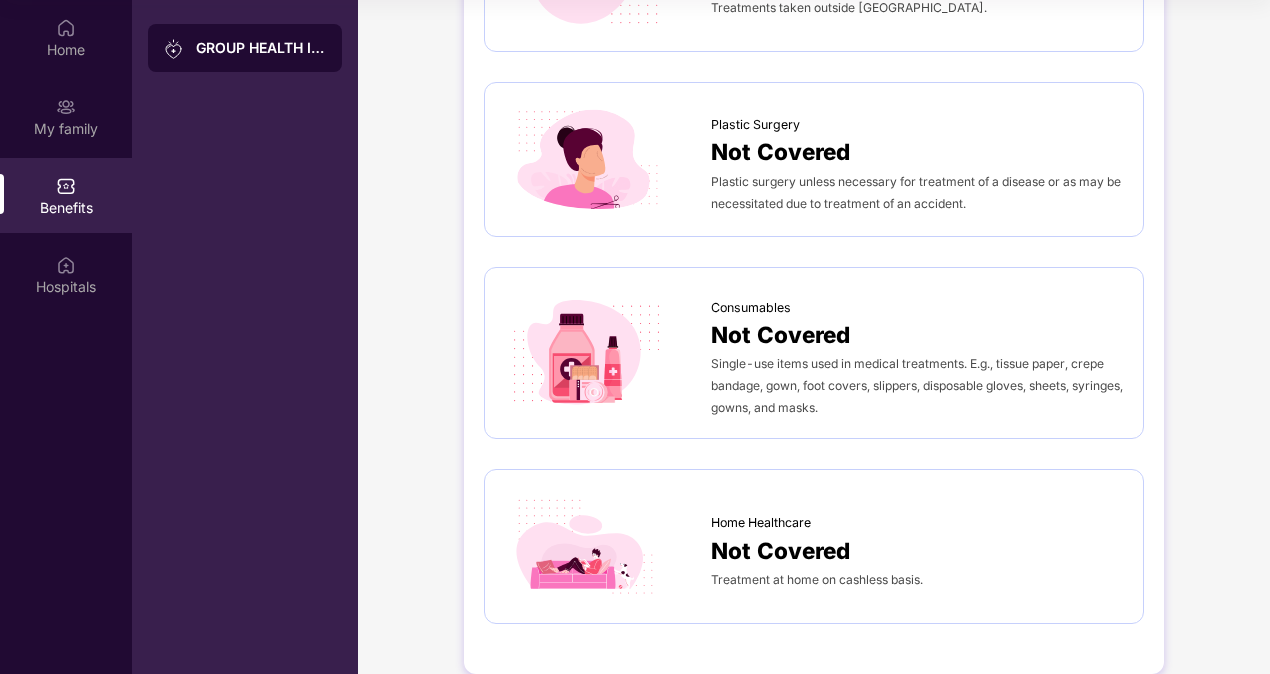 scroll, scrollTop: 1070, scrollLeft: 0, axis: vertical 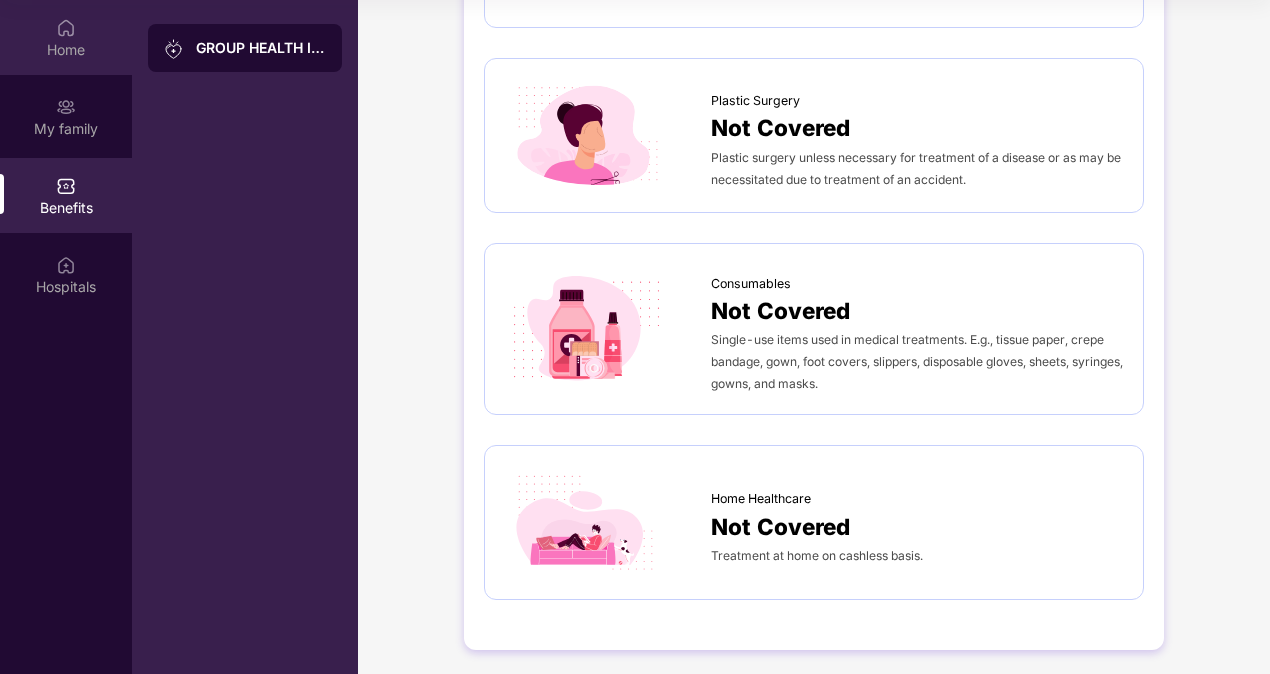 click on "Home" at bounding box center (66, 50) 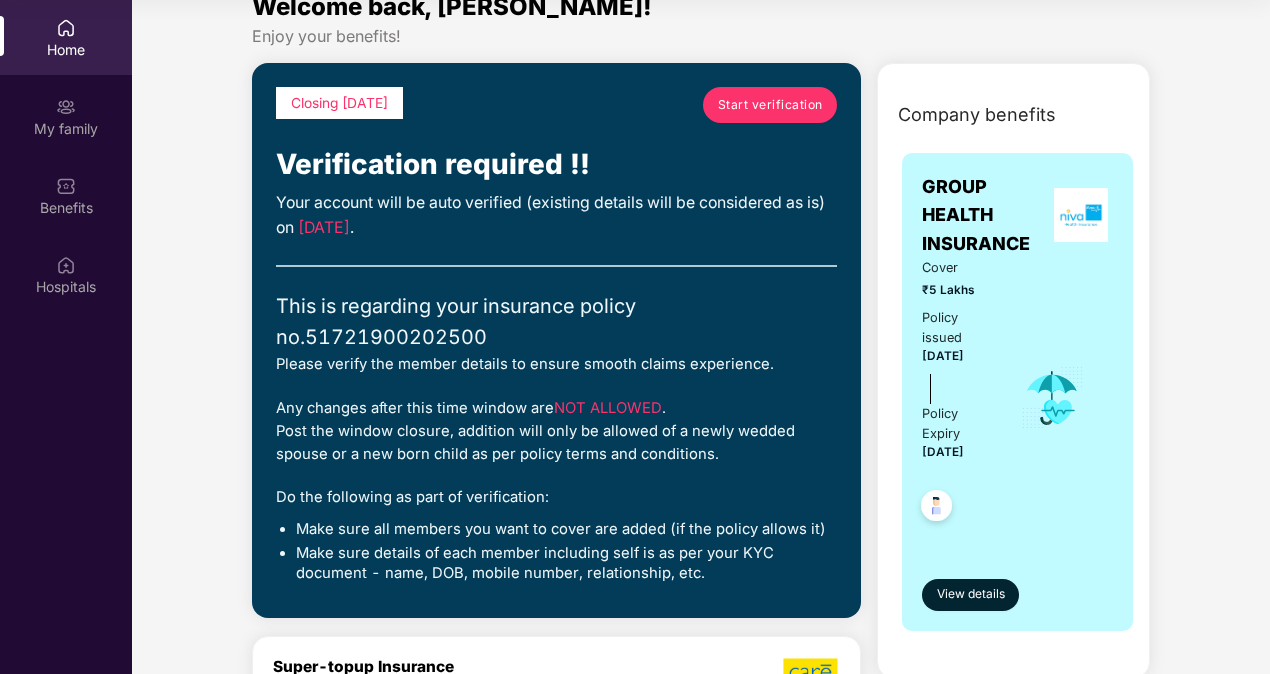 scroll, scrollTop: 0, scrollLeft: 0, axis: both 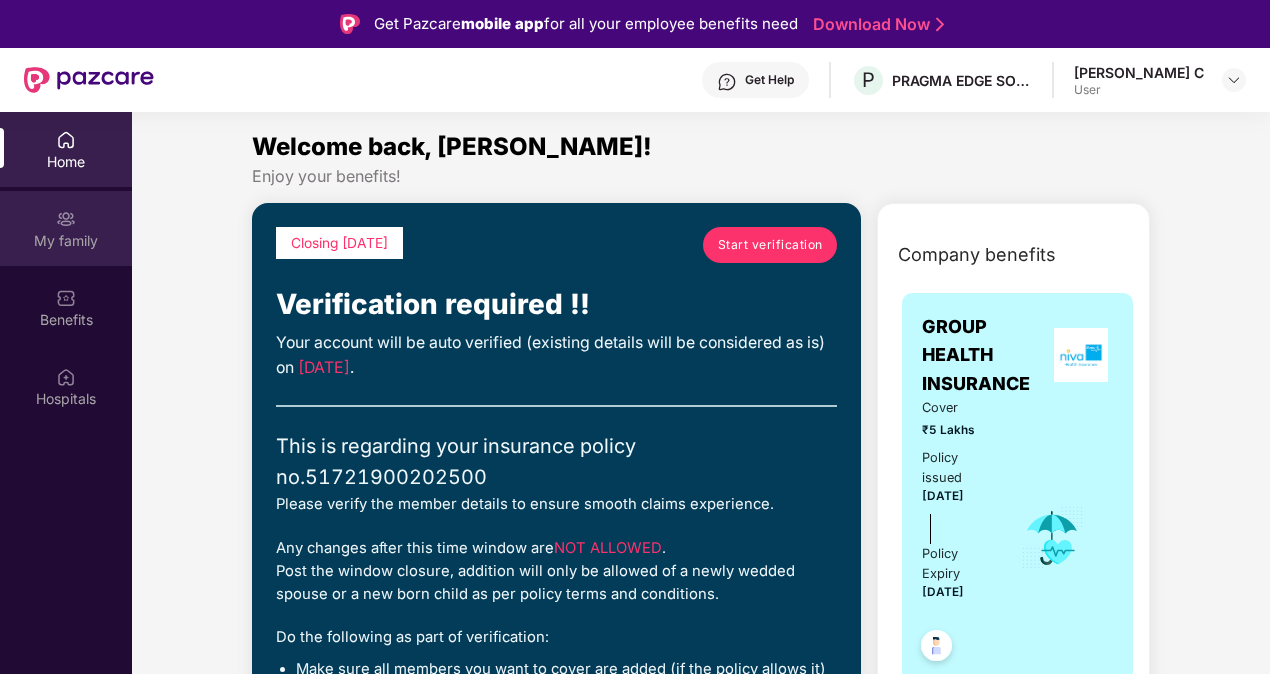 click on "My family" at bounding box center [66, 241] 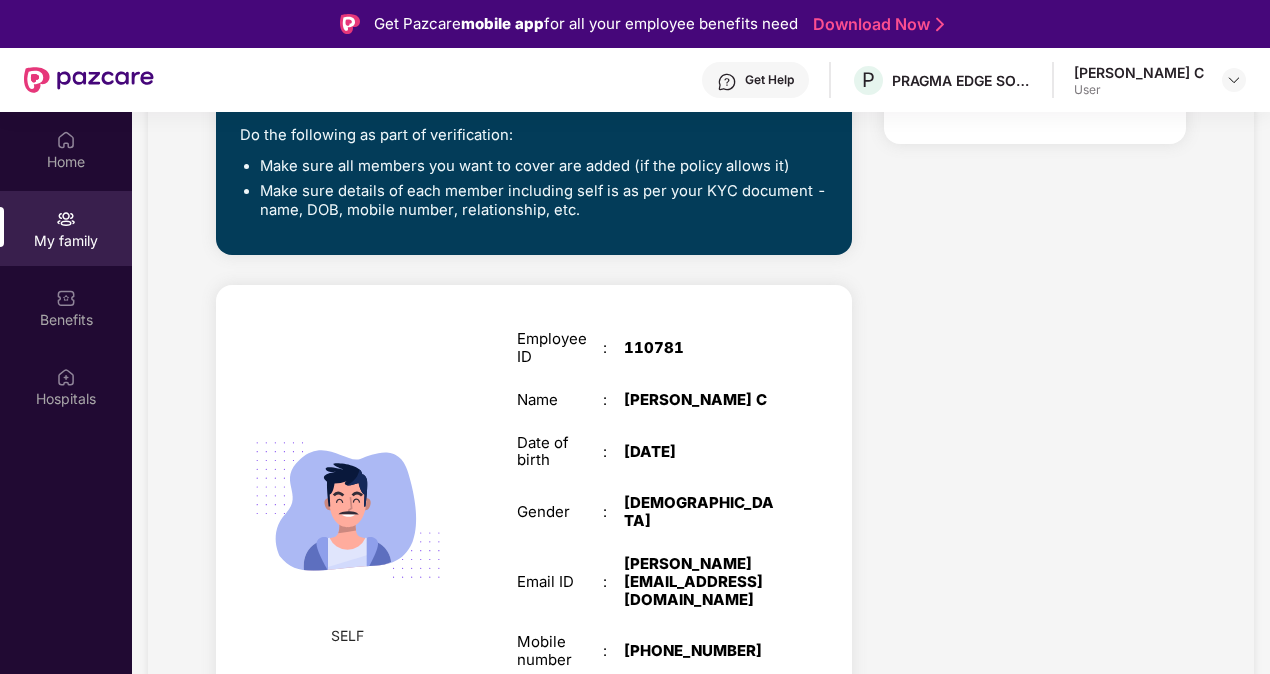 scroll, scrollTop: 600, scrollLeft: 0, axis: vertical 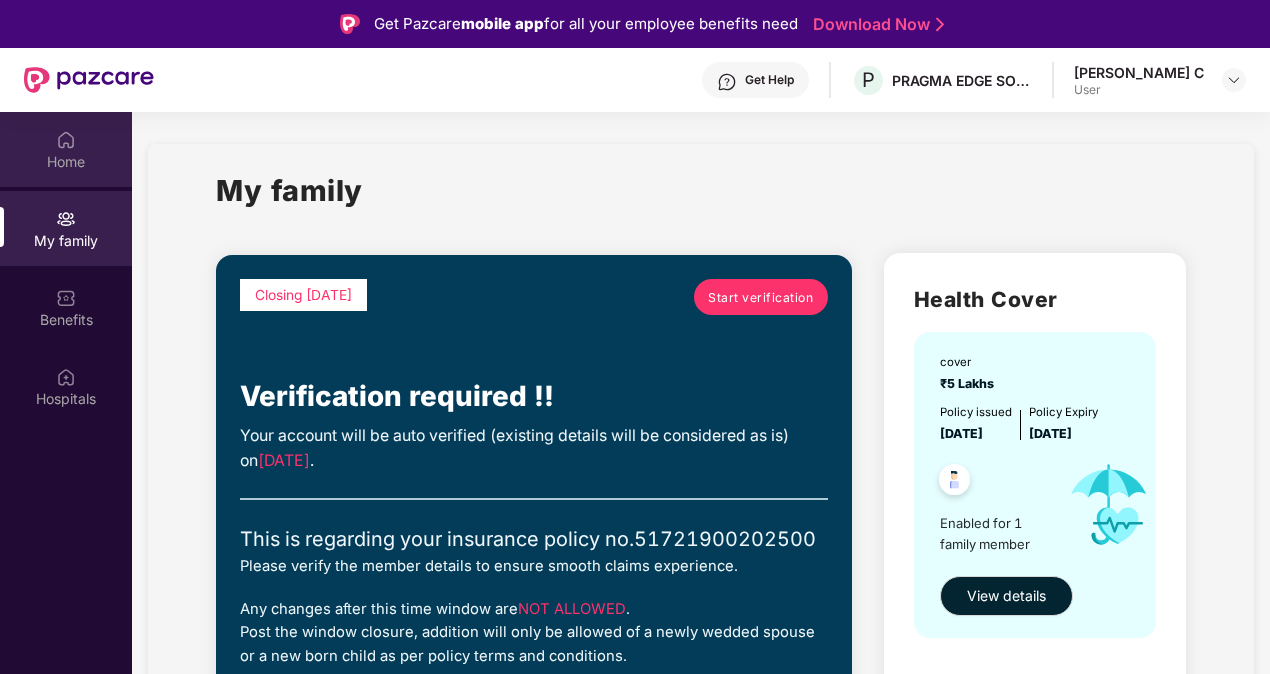 click on "Home" at bounding box center [66, 162] 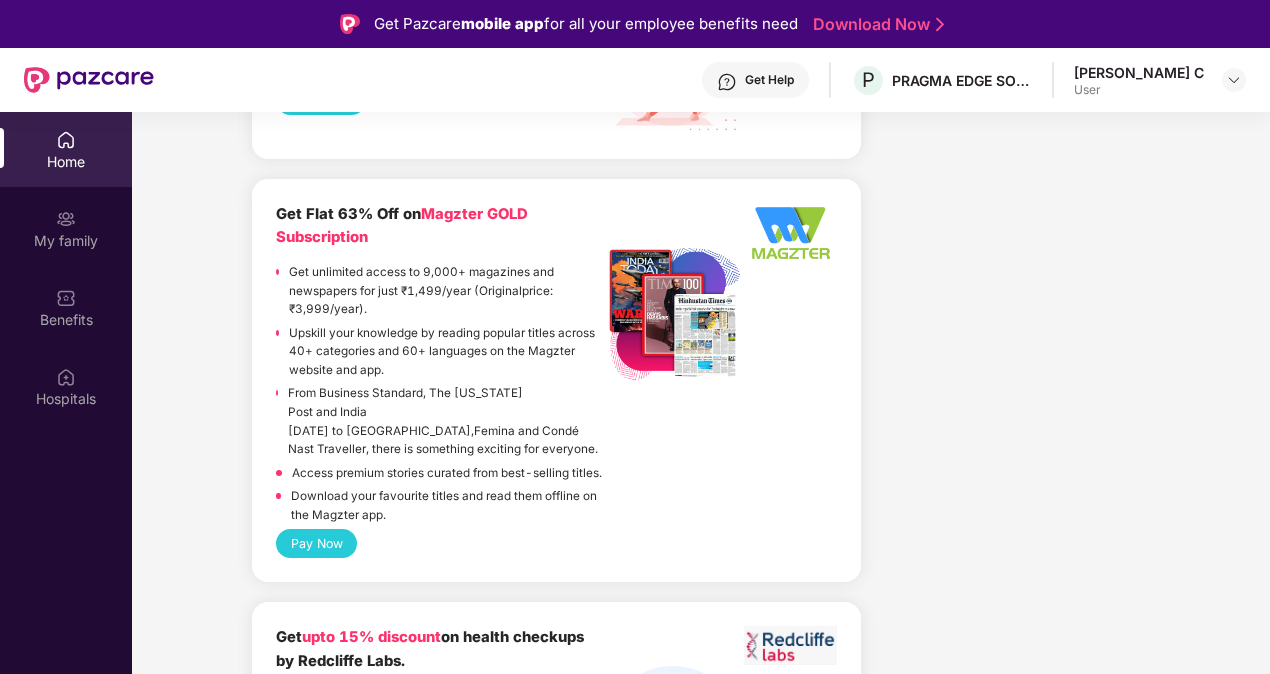 scroll, scrollTop: 5202, scrollLeft: 0, axis: vertical 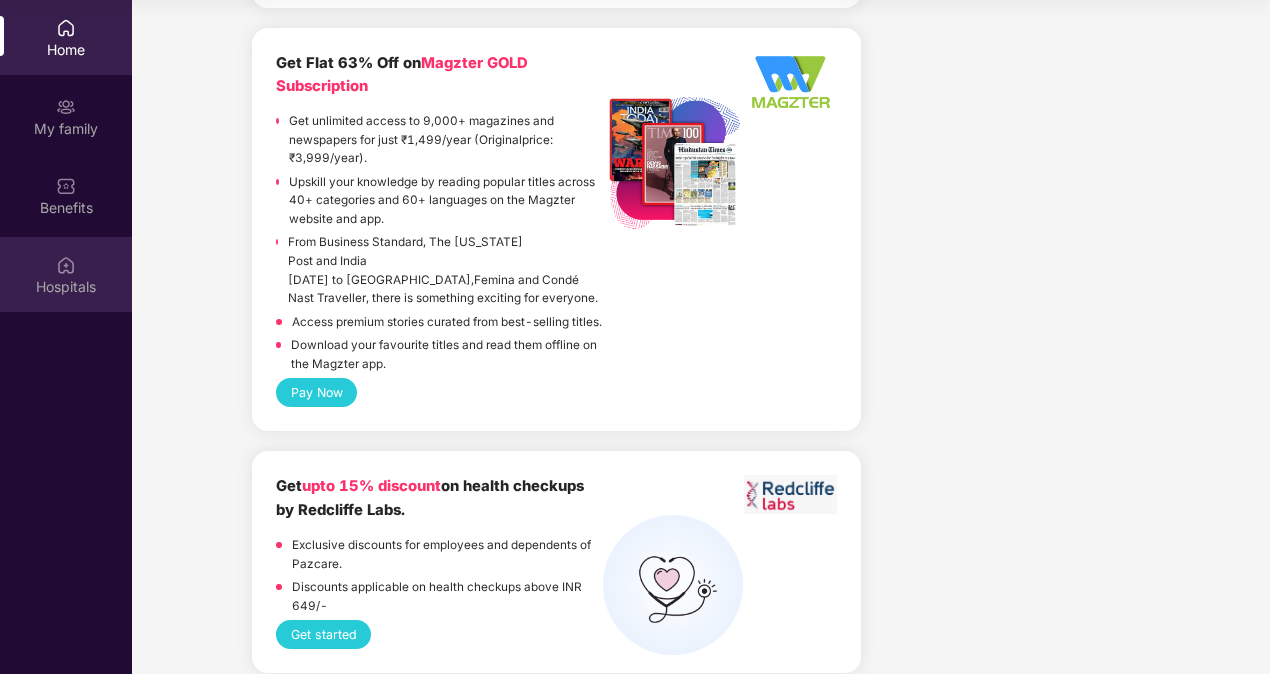 click on "Hospitals" at bounding box center [66, 287] 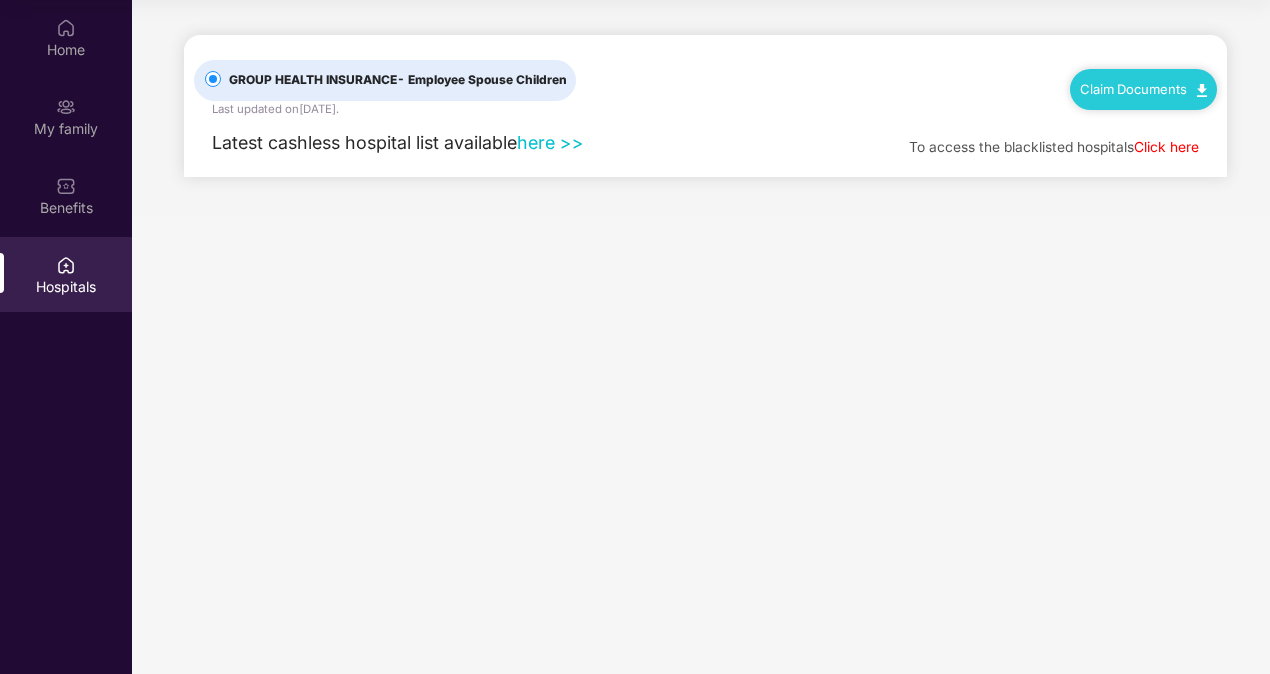 click on "here >>" at bounding box center (550, 142) 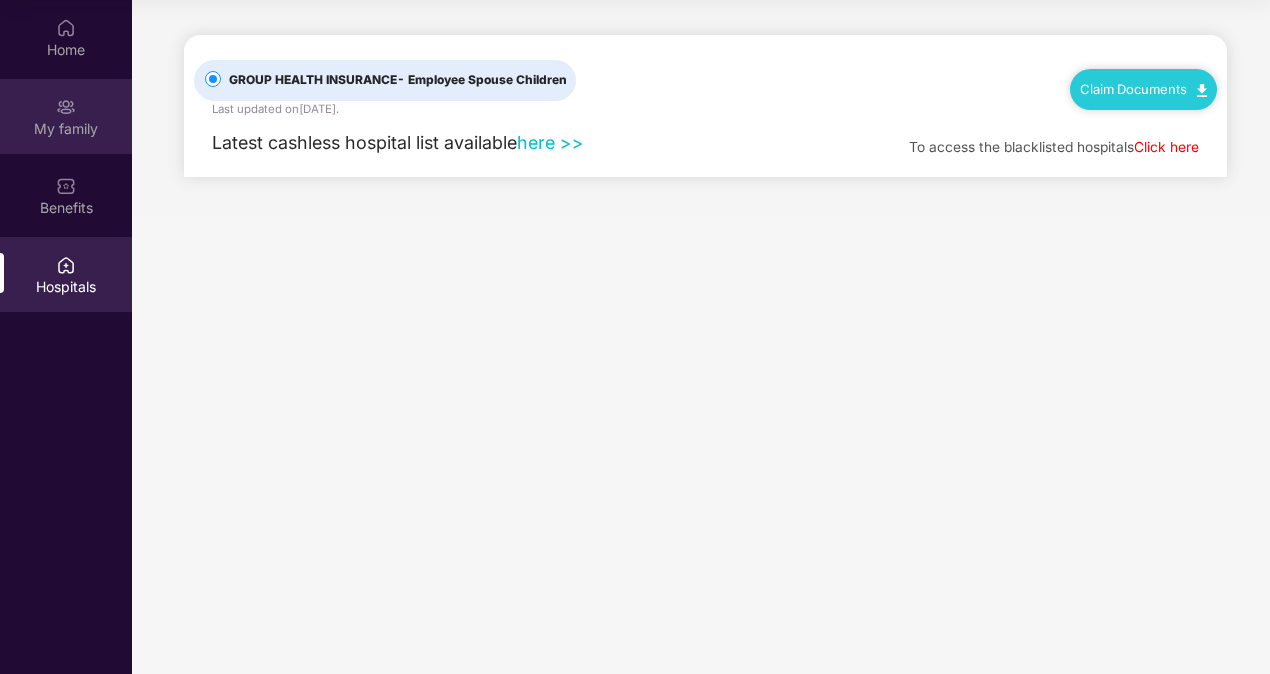 click on "My family" at bounding box center (66, 129) 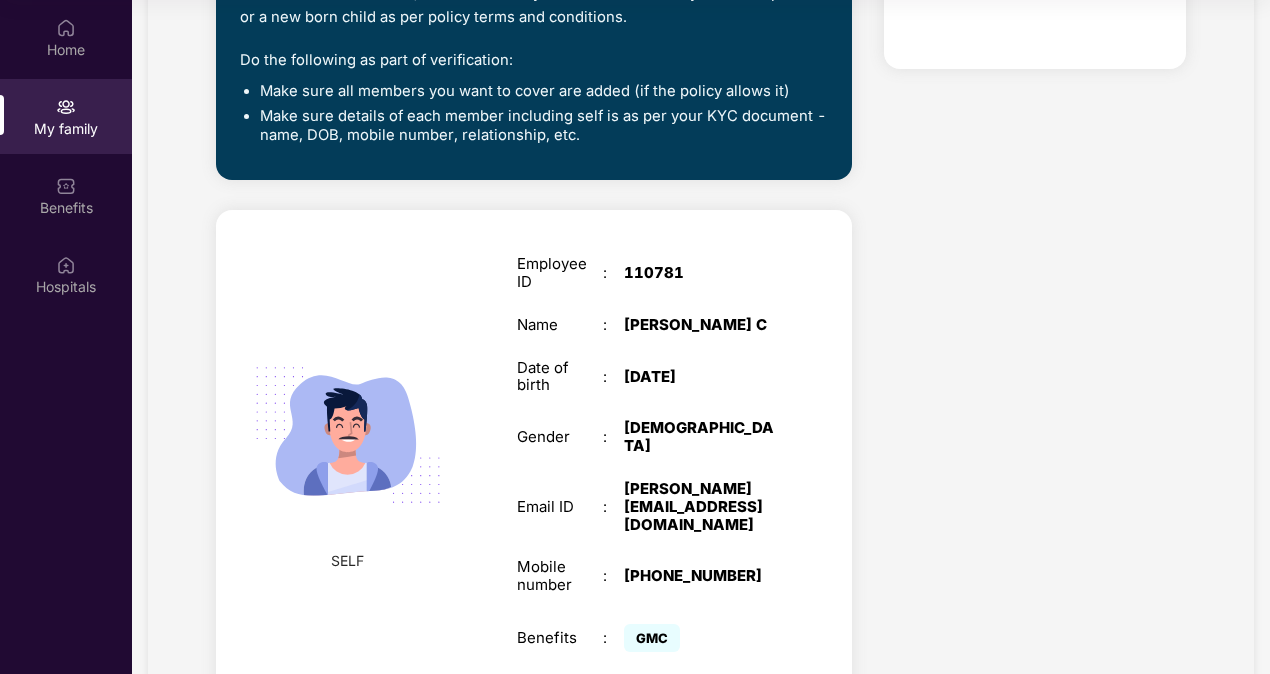 scroll, scrollTop: 0, scrollLeft: 0, axis: both 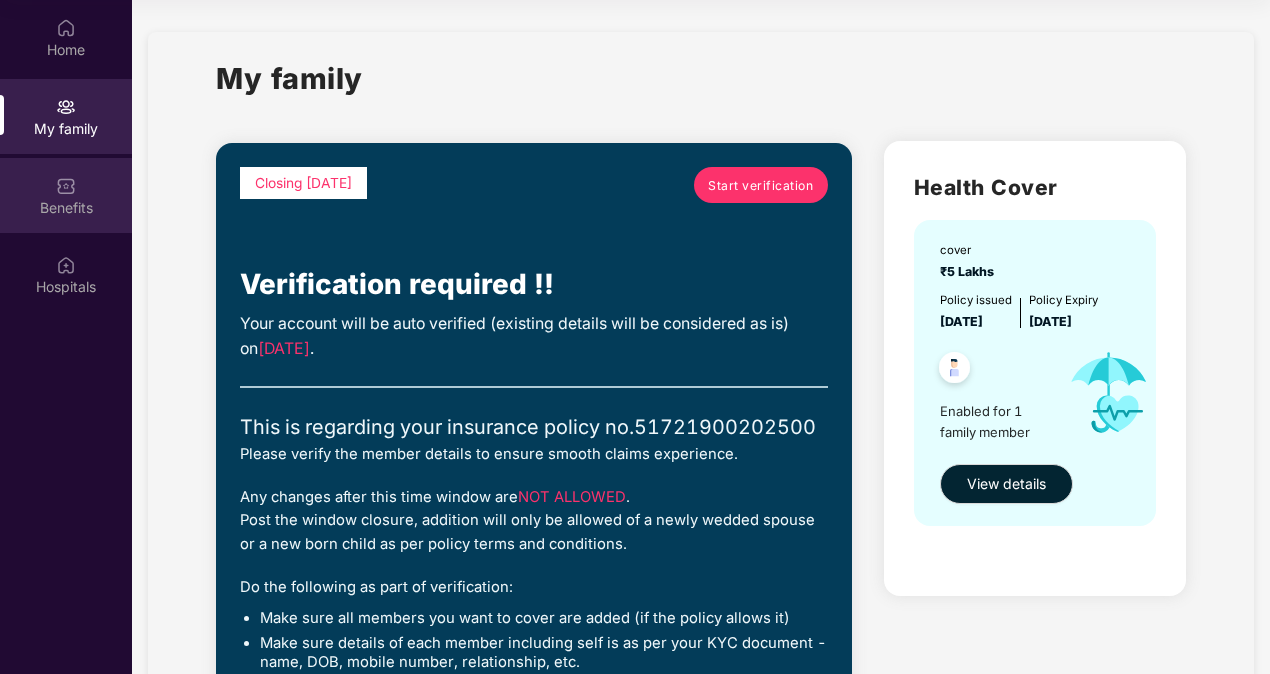 click on "Benefits" at bounding box center [66, 195] 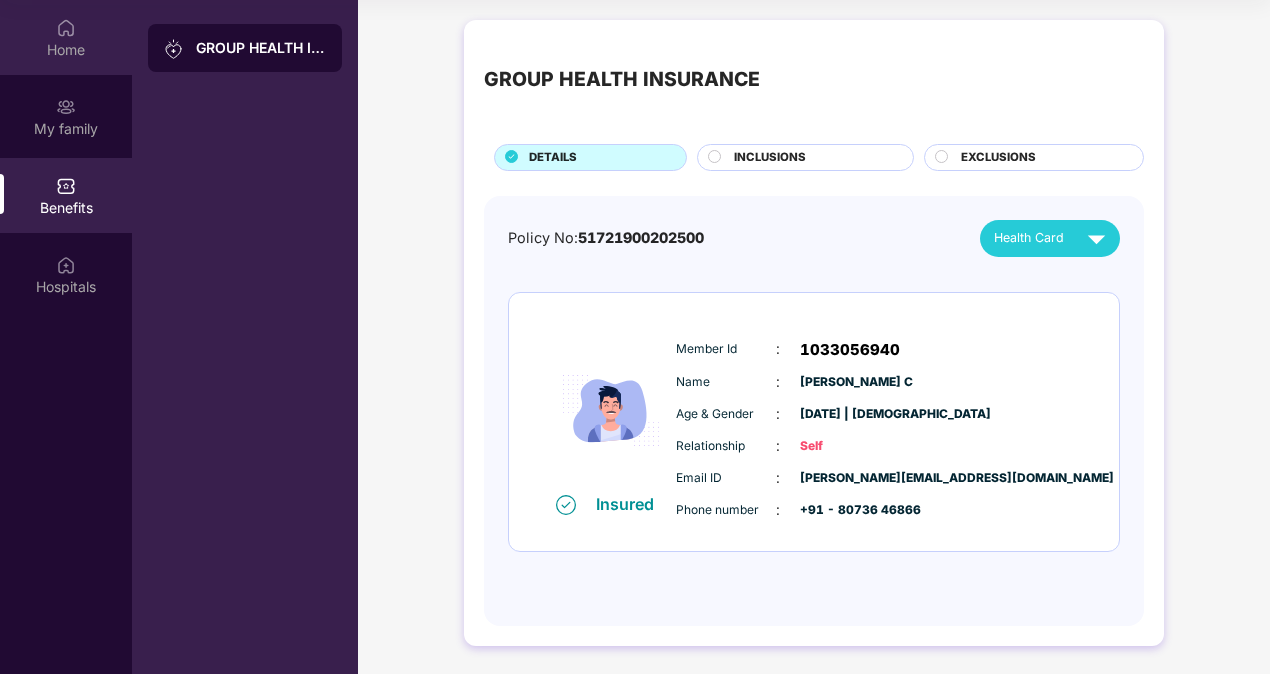 click on "Home" at bounding box center (66, 50) 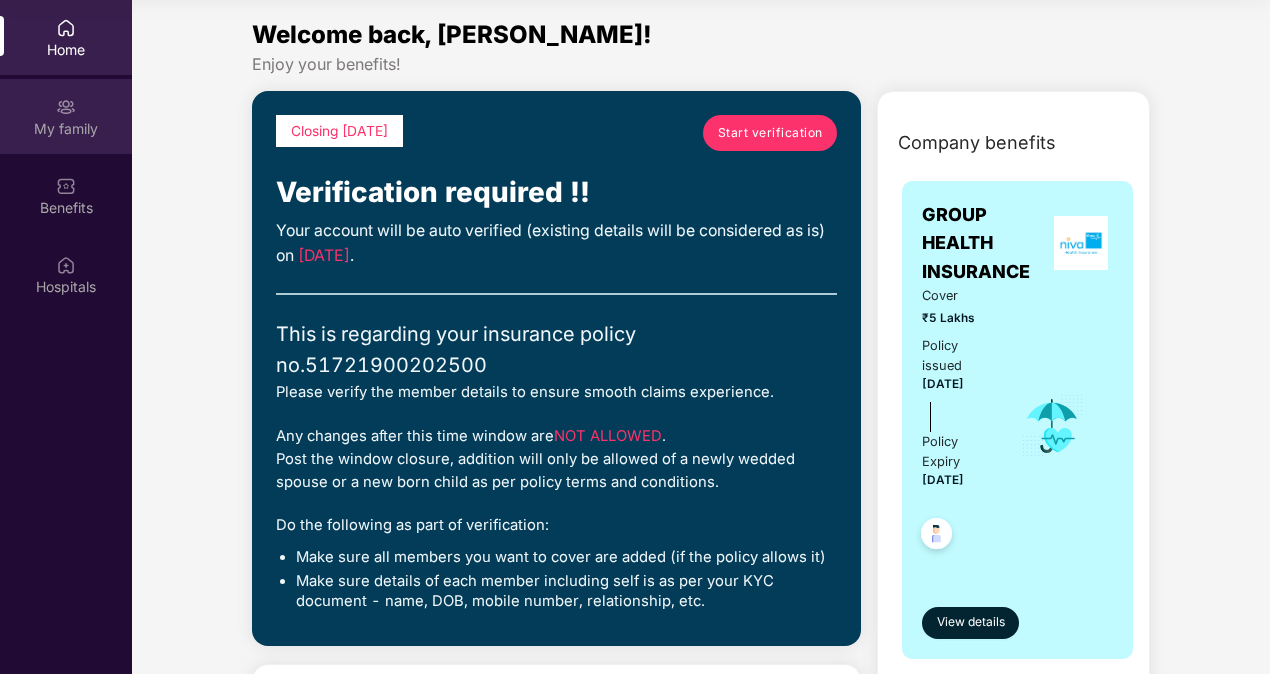 click on "My family" at bounding box center [66, 129] 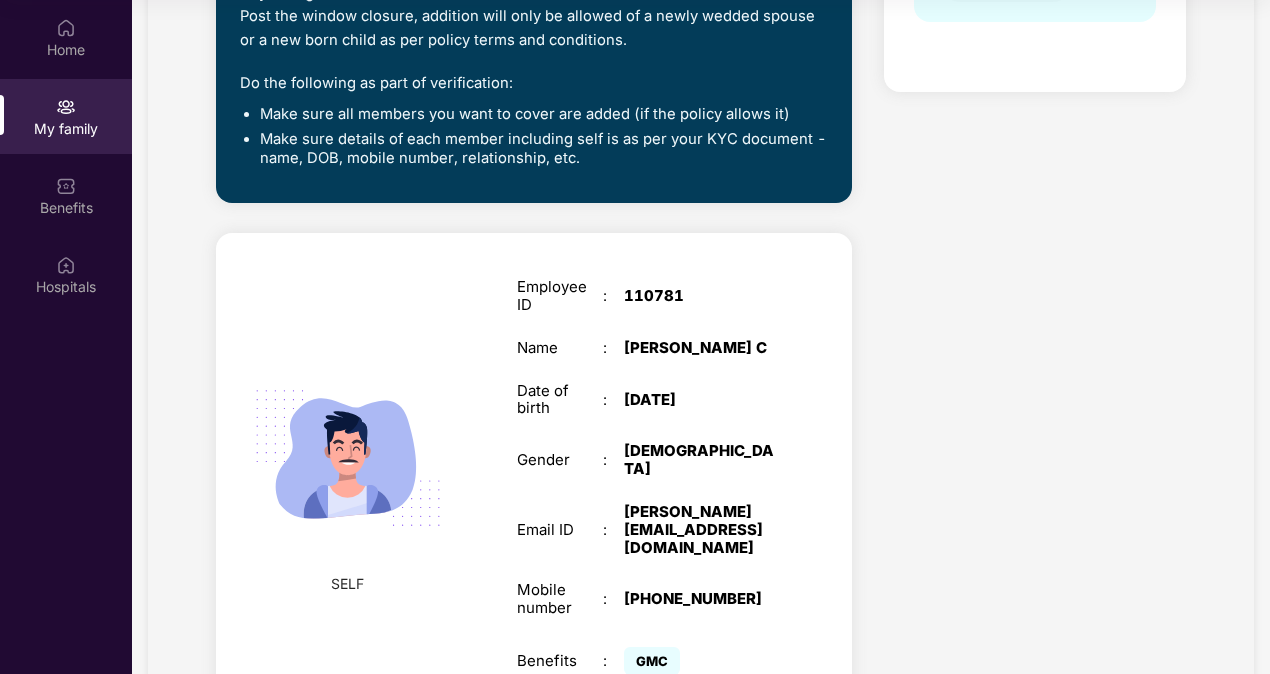 scroll, scrollTop: 600, scrollLeft: 0, axis: vertical 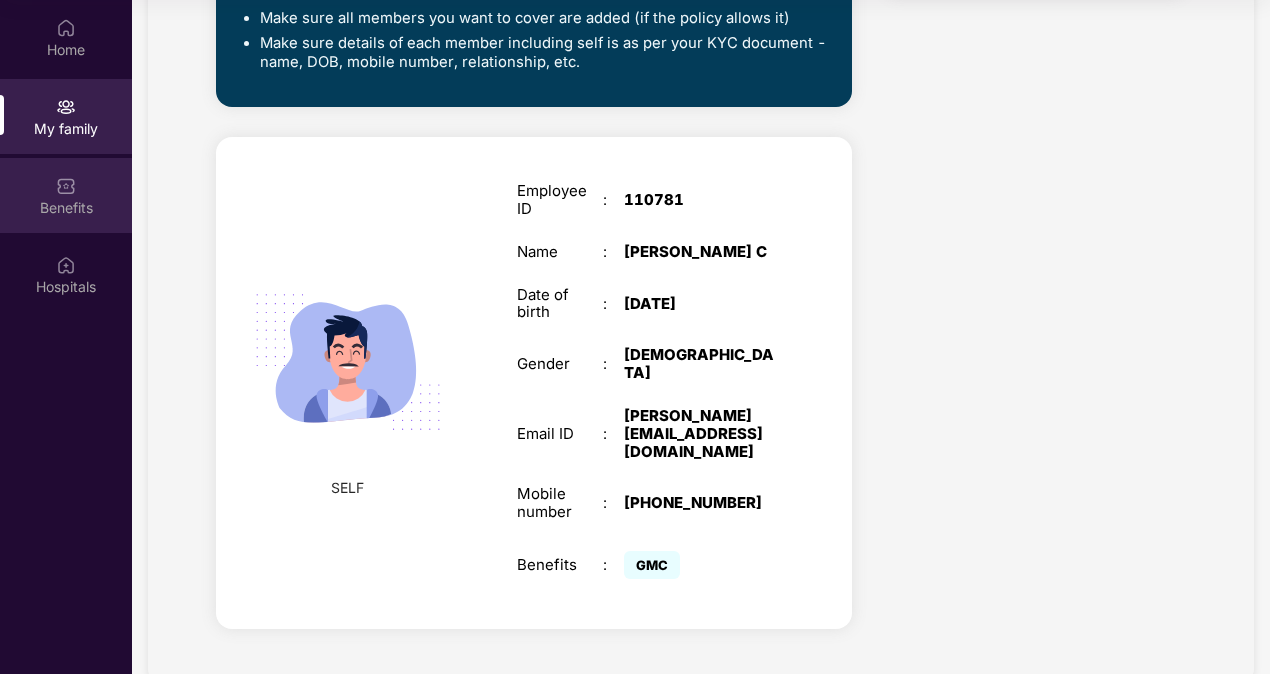 click on "Benefits" at bounding box center [66, 195] 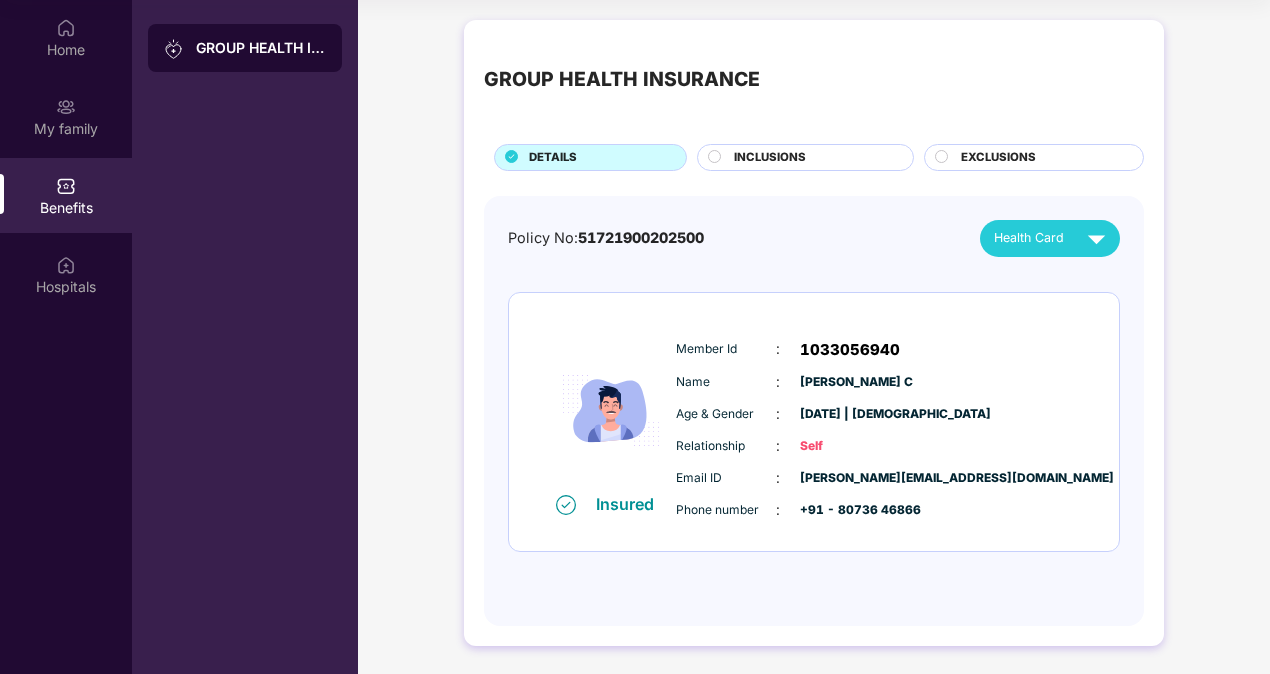 scroll, scrollTop: 0, scrollLeft: 0, axis: both 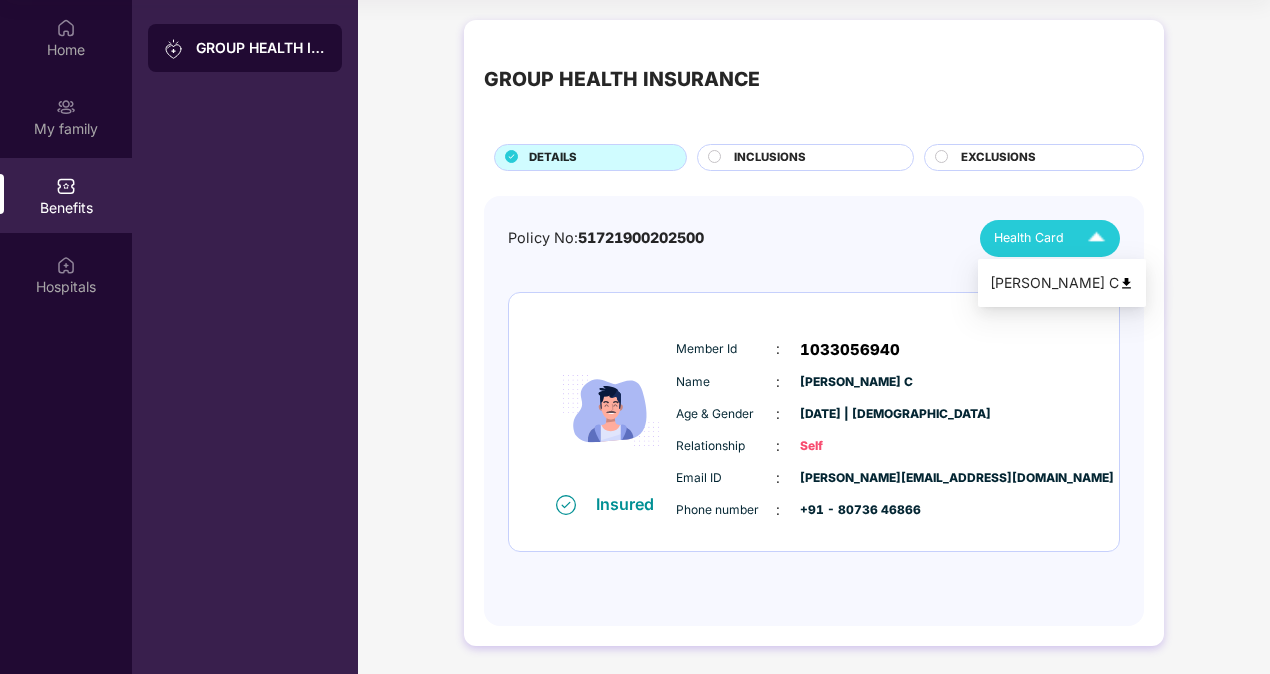 click on "Health Card" at bounding box center (1029, 238) 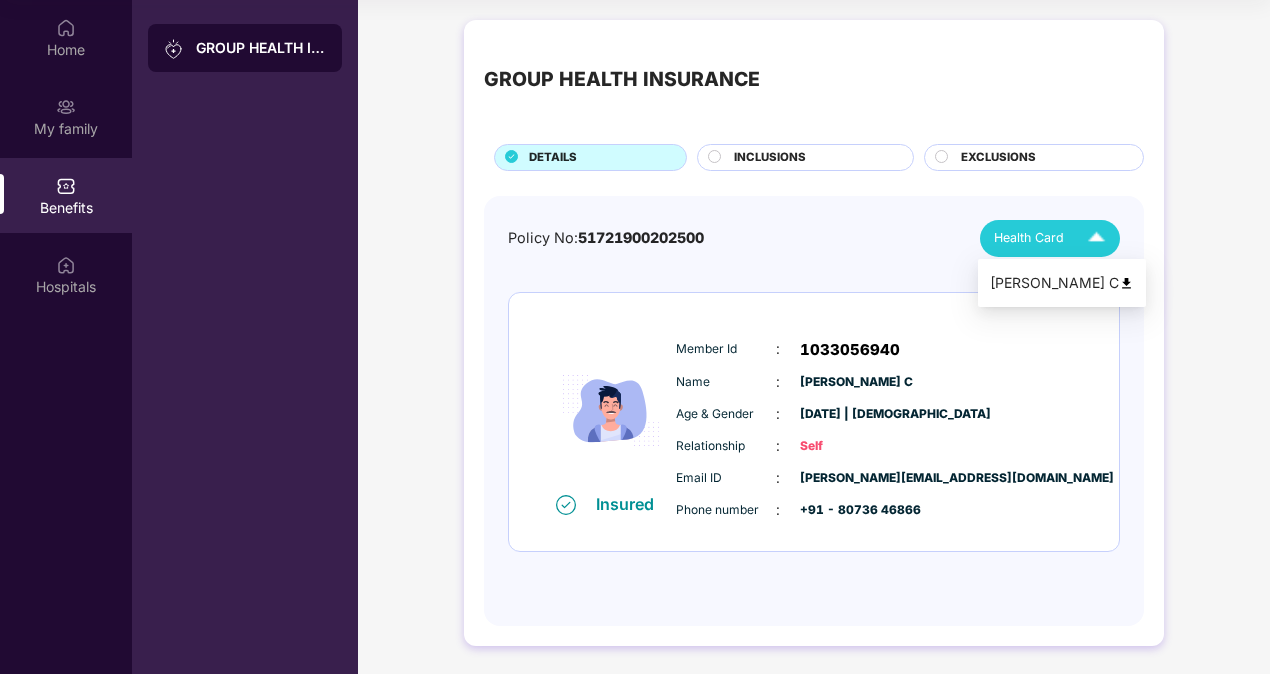 click on "[PERSON_NAME] C" at bounding box center [1062, 283] 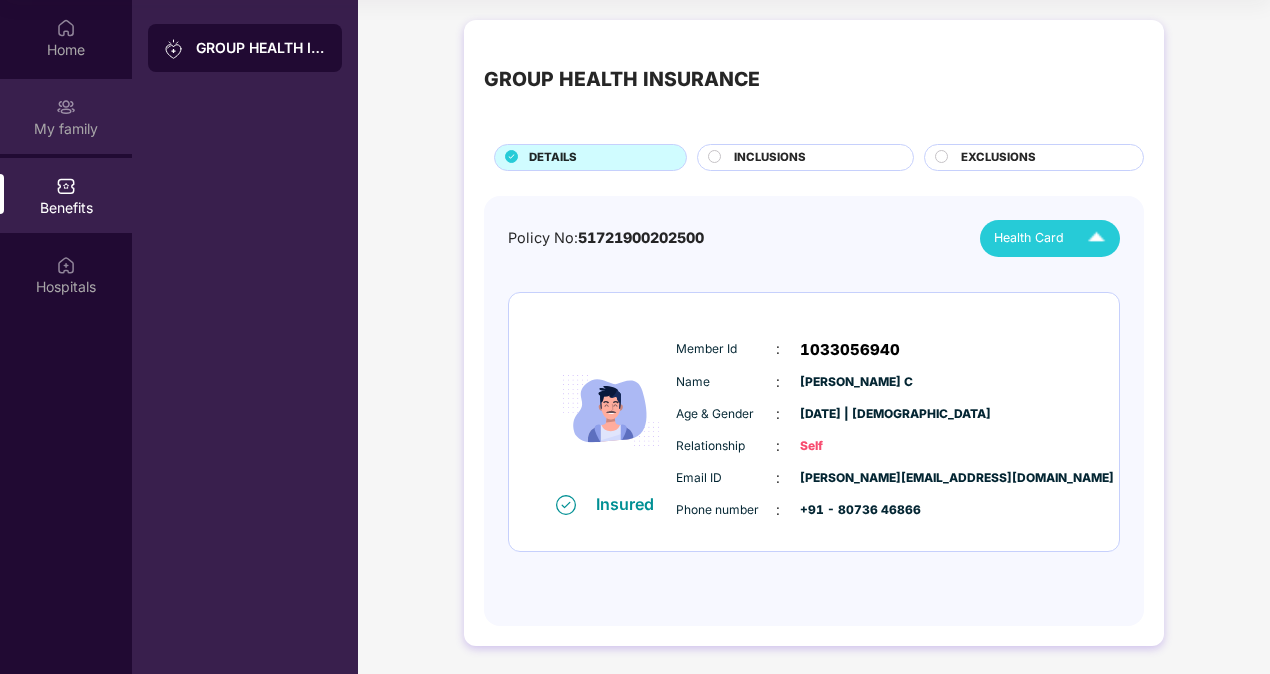 click on "My family" at bounding box center [66, 116] 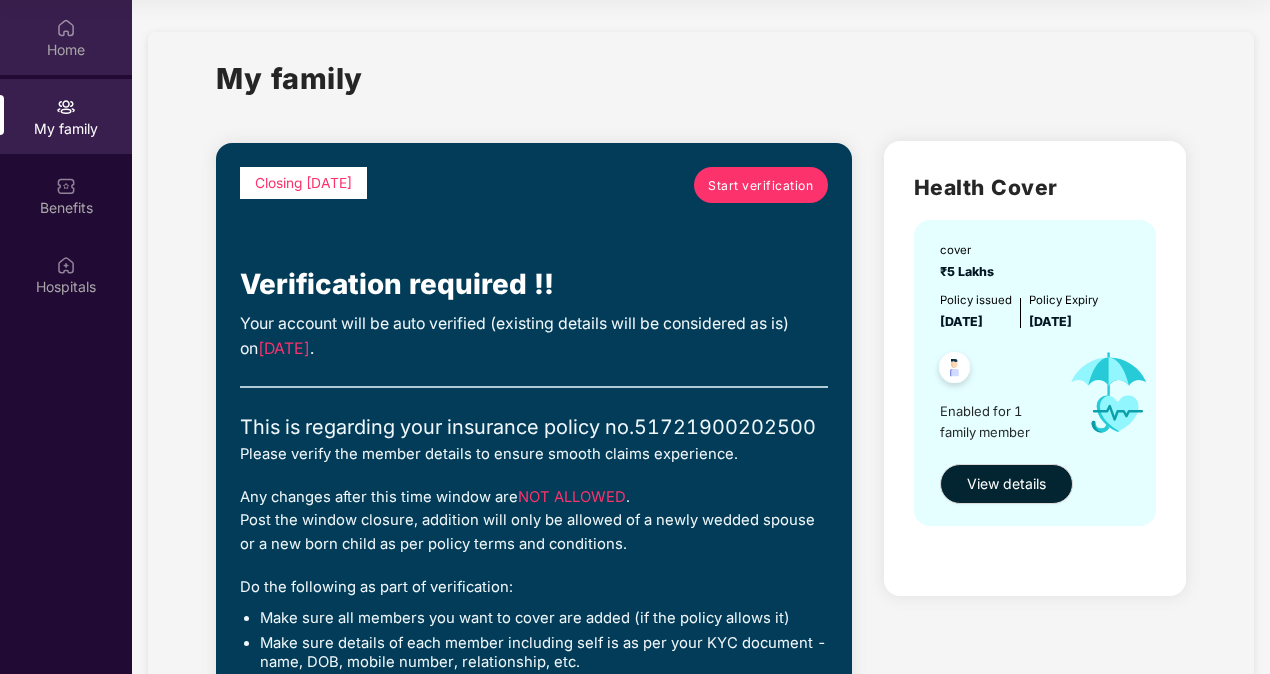 click on "Home" at bounding box center (66, 37) 